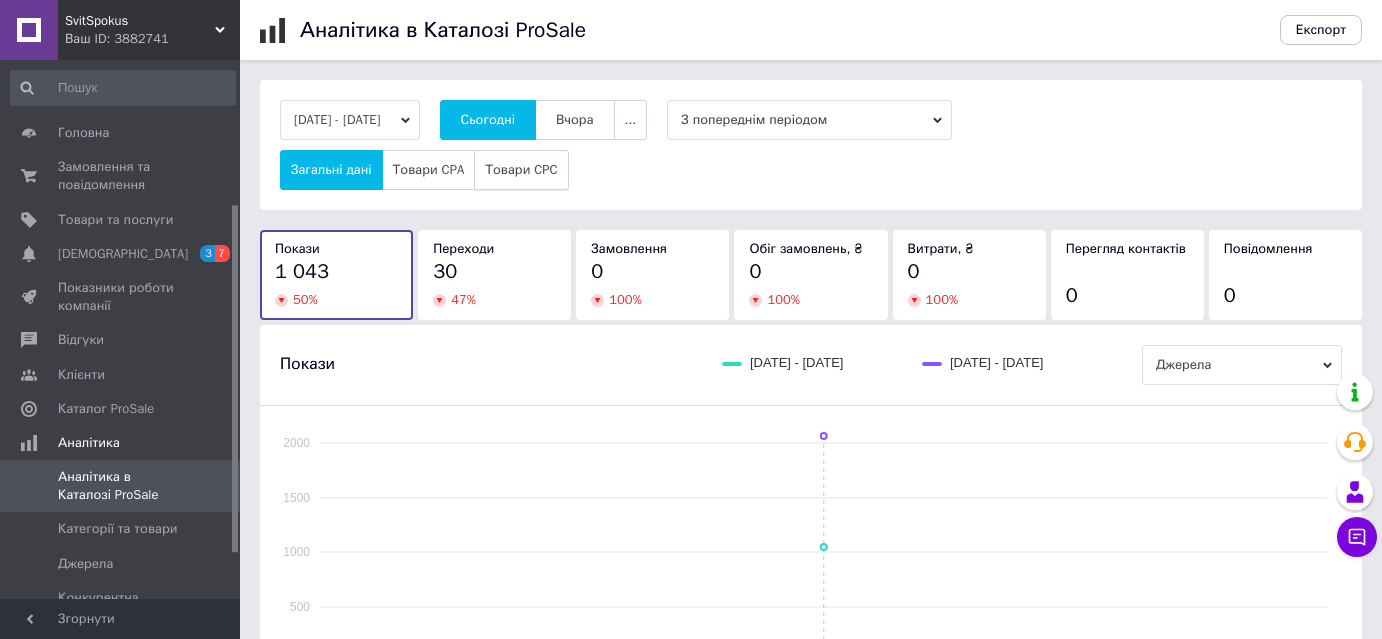 scroll, scrollTop: 0, scrollLeft: 0, axis: both 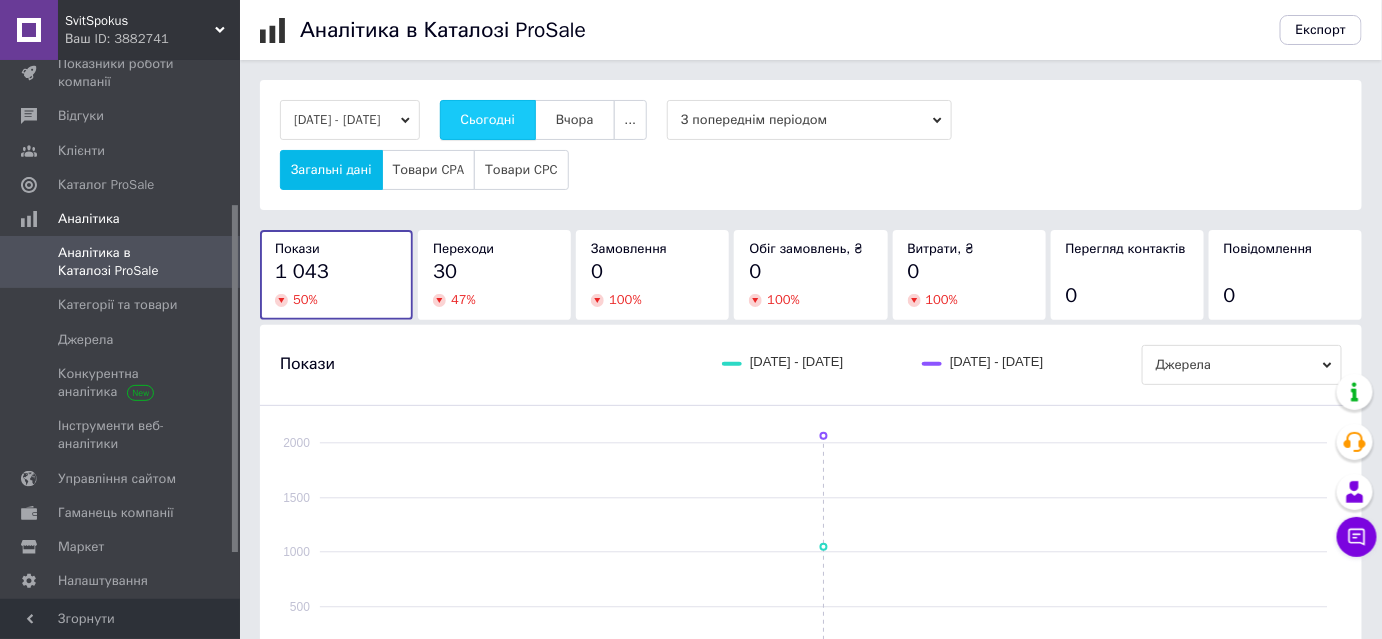 click on "Сьогодні" at bounding box center [488, 120] 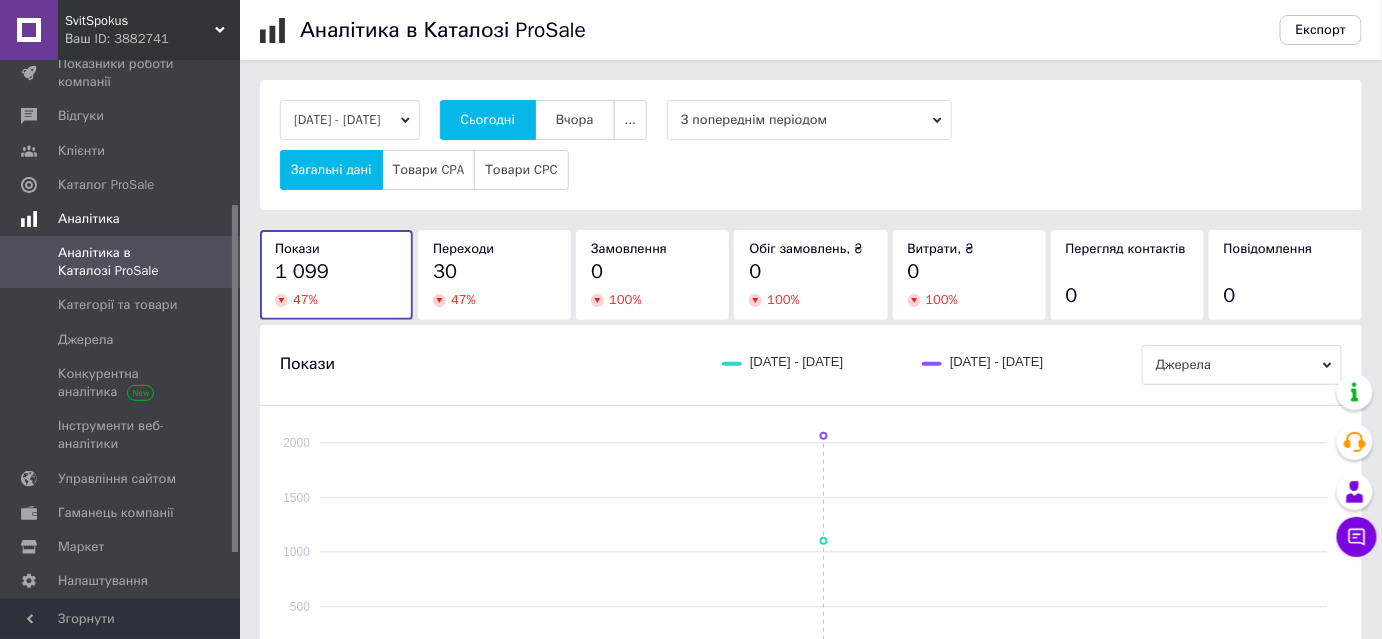 scroll, scrollTop: 0, scrollLeft: 0, axis: both 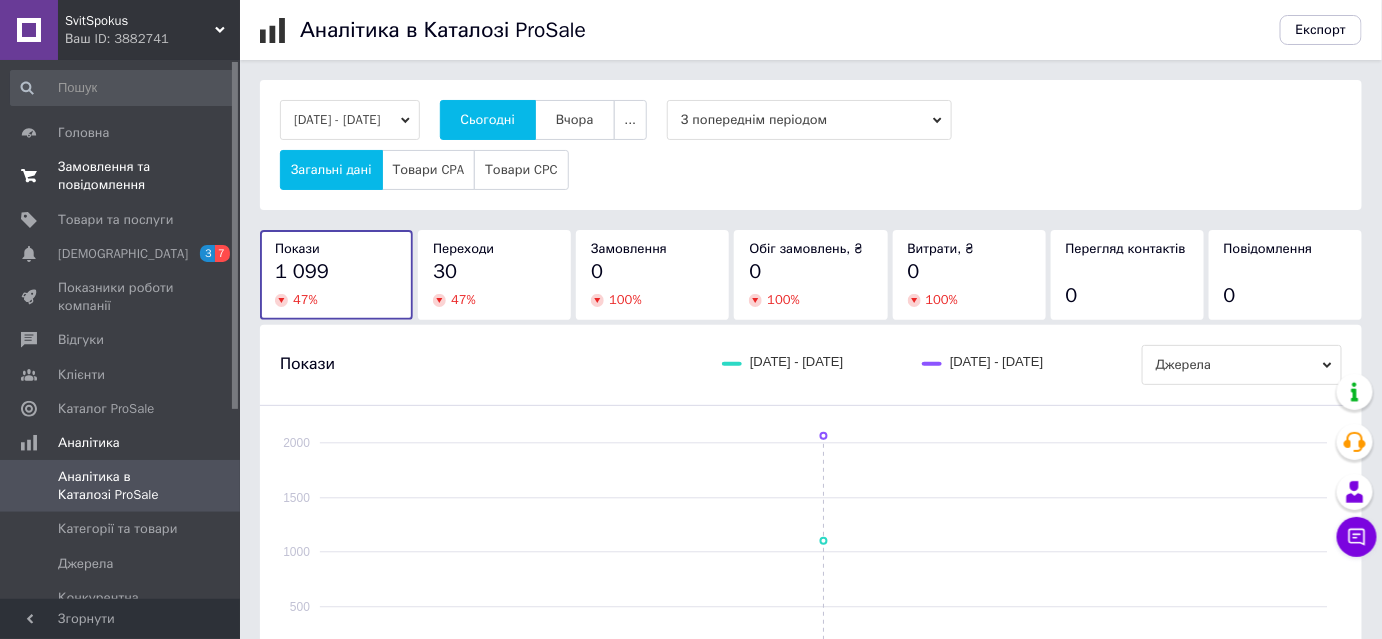 click on "Замовлення та повідомлення" at bounding box center [121, 176] 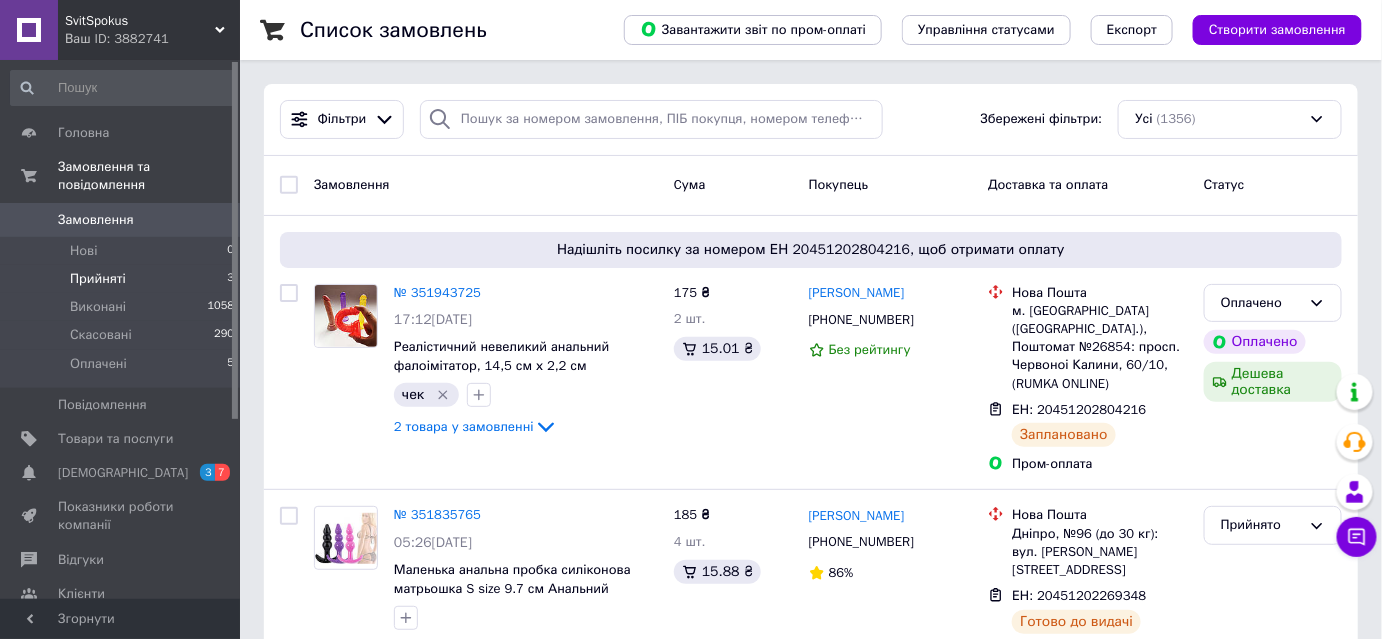 click on "Прийняті 3" at bounding box center [123, 279] 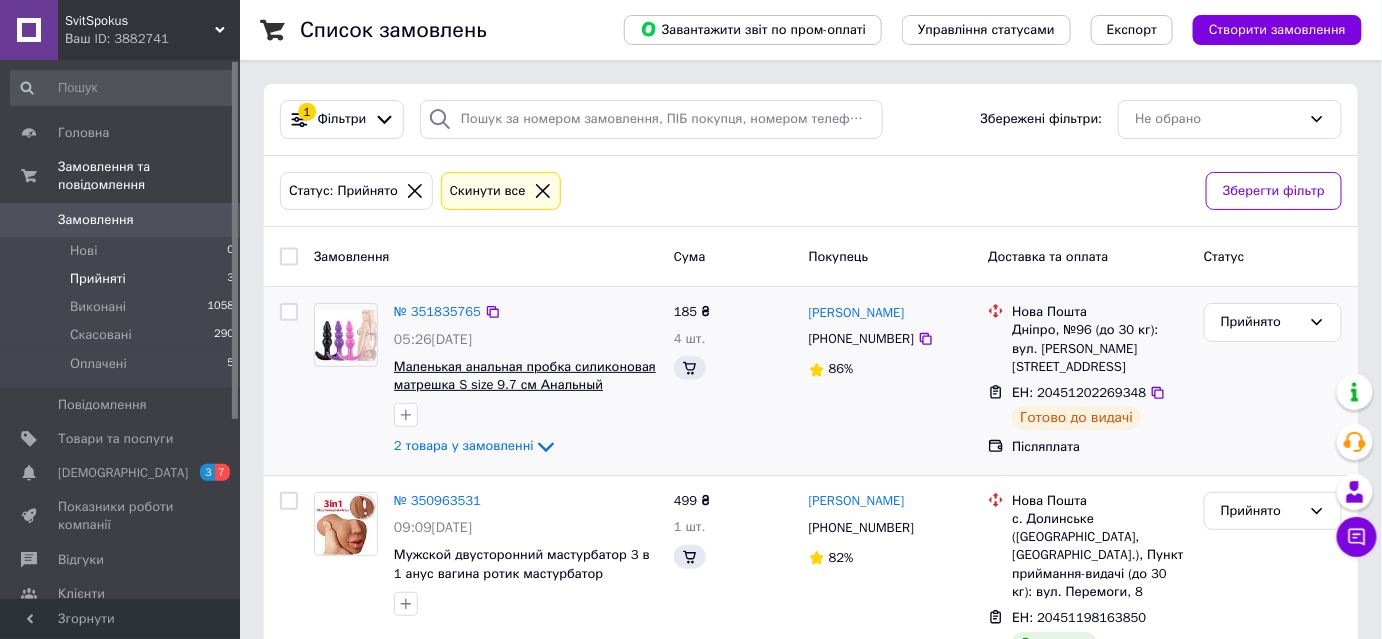 scroll, scrollTop: 250, scrollLeft: 0, axis: vertical 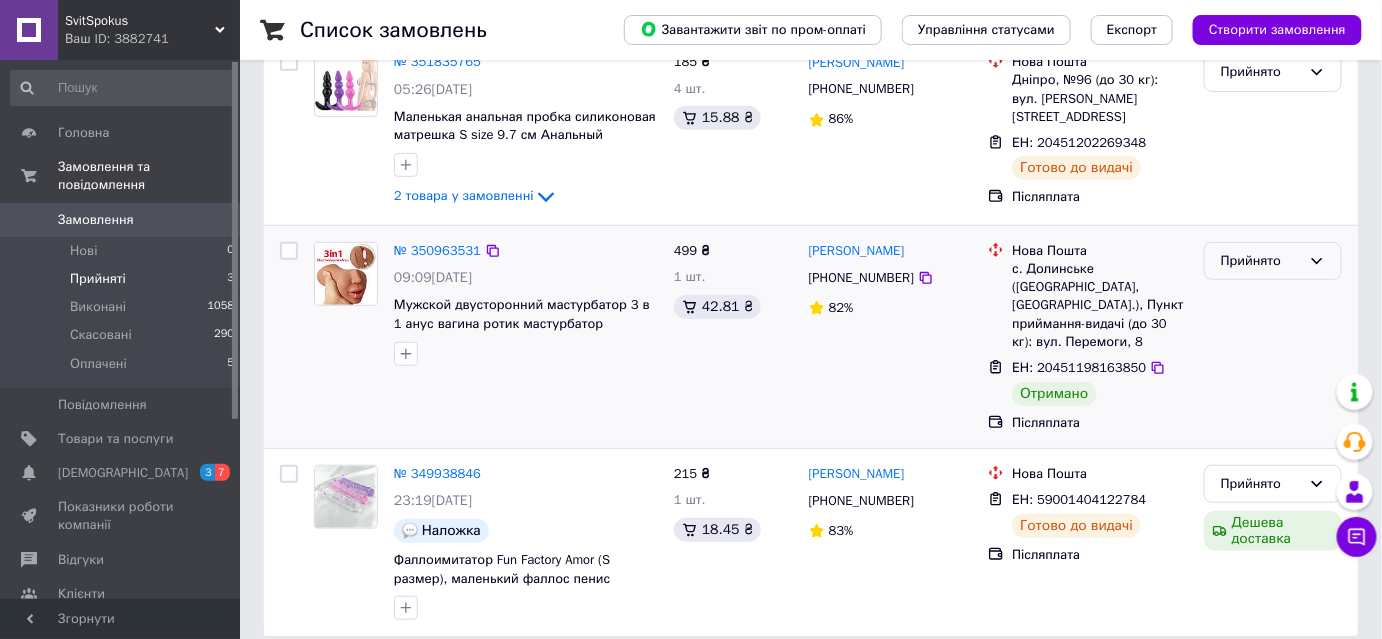 click on "Прийнято" at bounding box center [1261, 261] 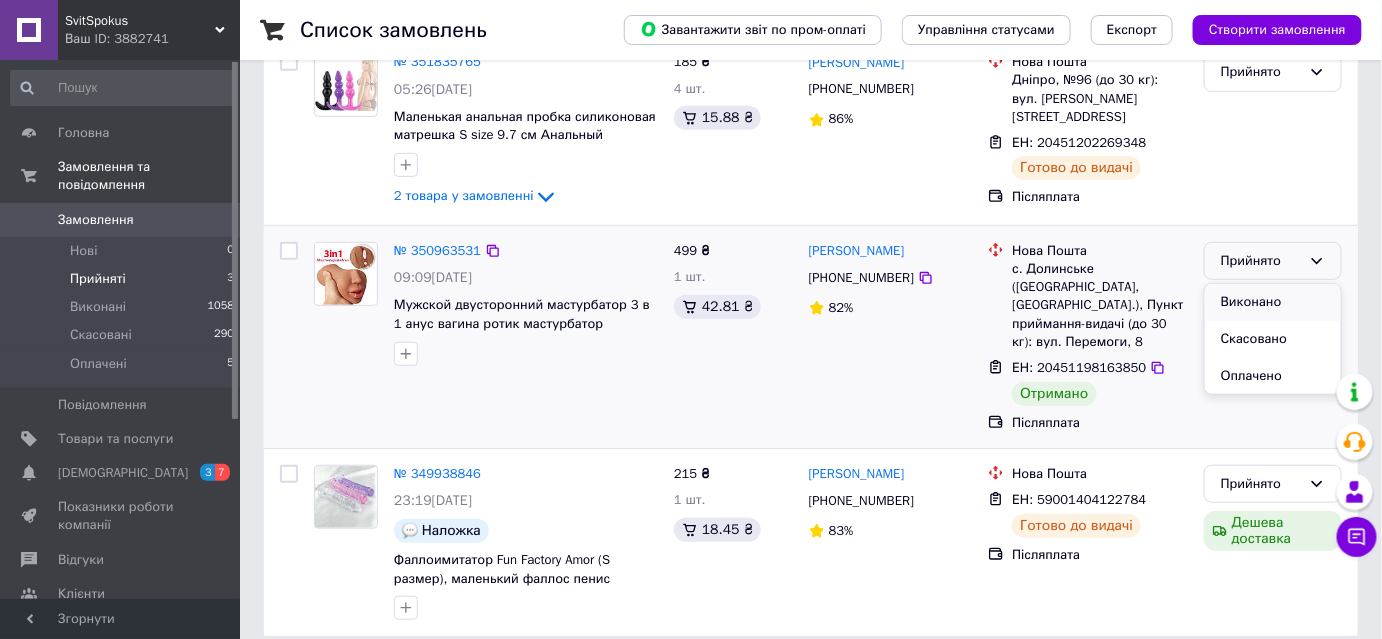 click on "Виконано" at bounding box center [1273, 302] 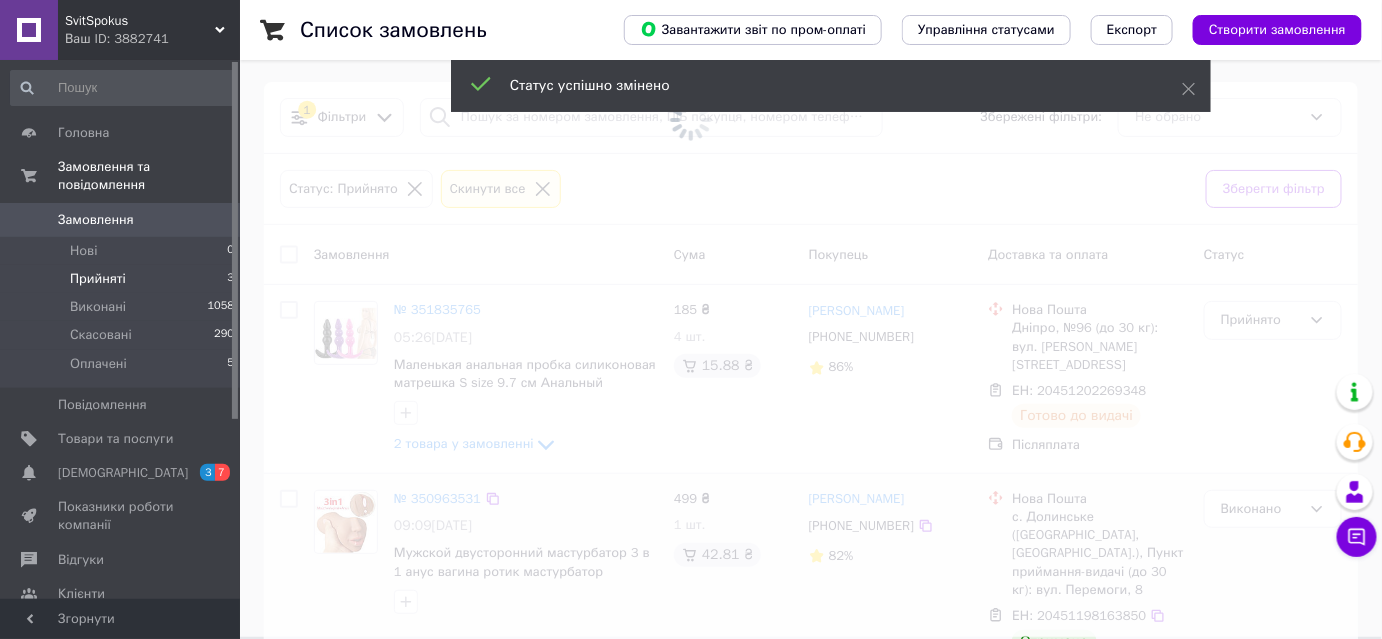 scroll, scrollTop: 2, scrollLeft: 0, axis: vertical 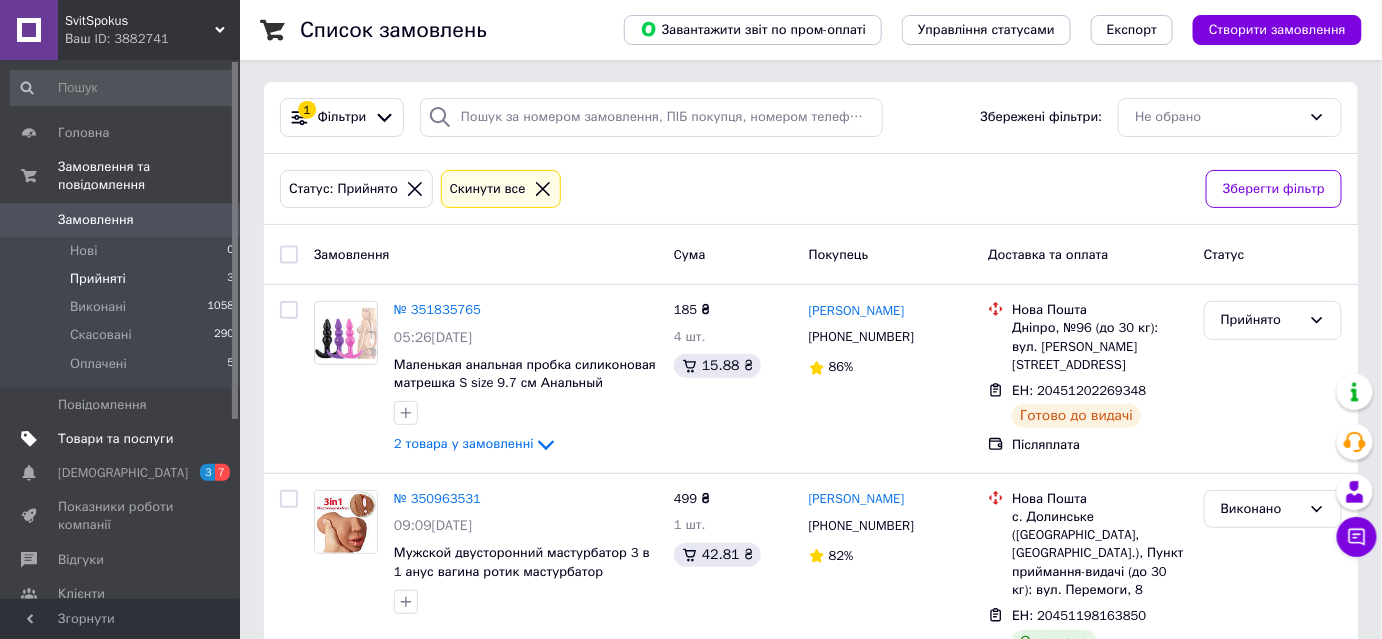 click on "Товари та послуги" at bounding box center [115, 439] 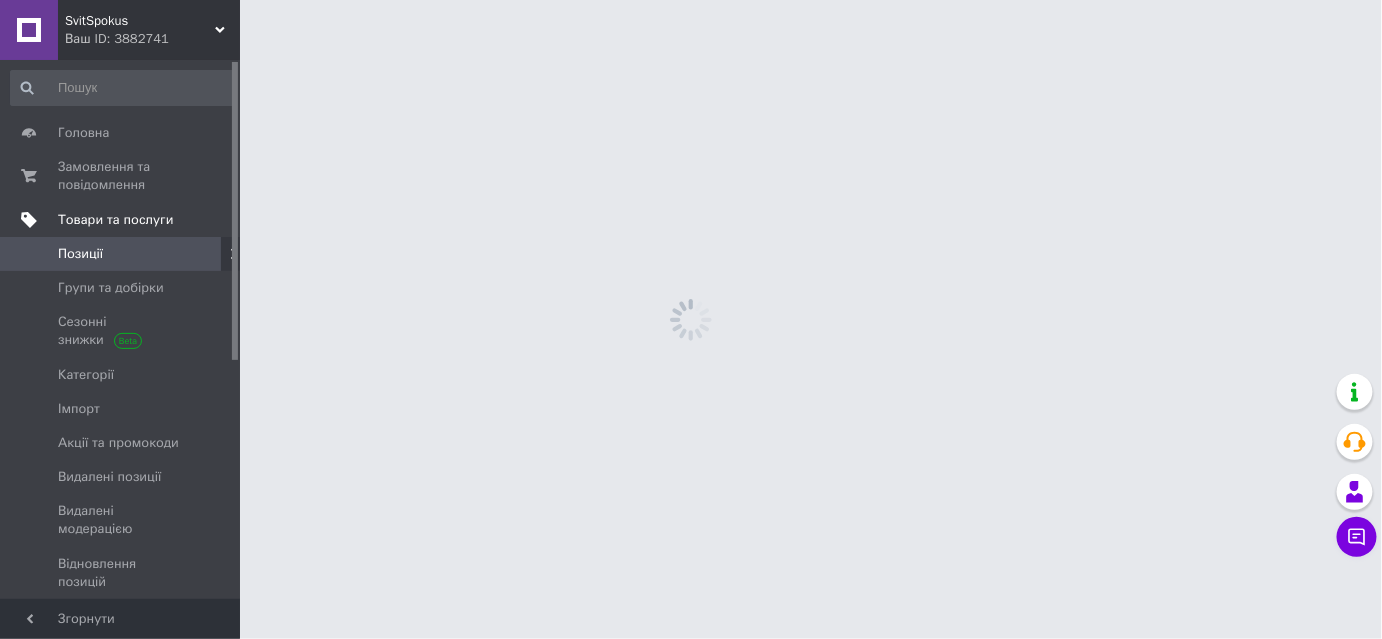 scroll, scrollTop: 0, scrollLeft: 0, axis: both 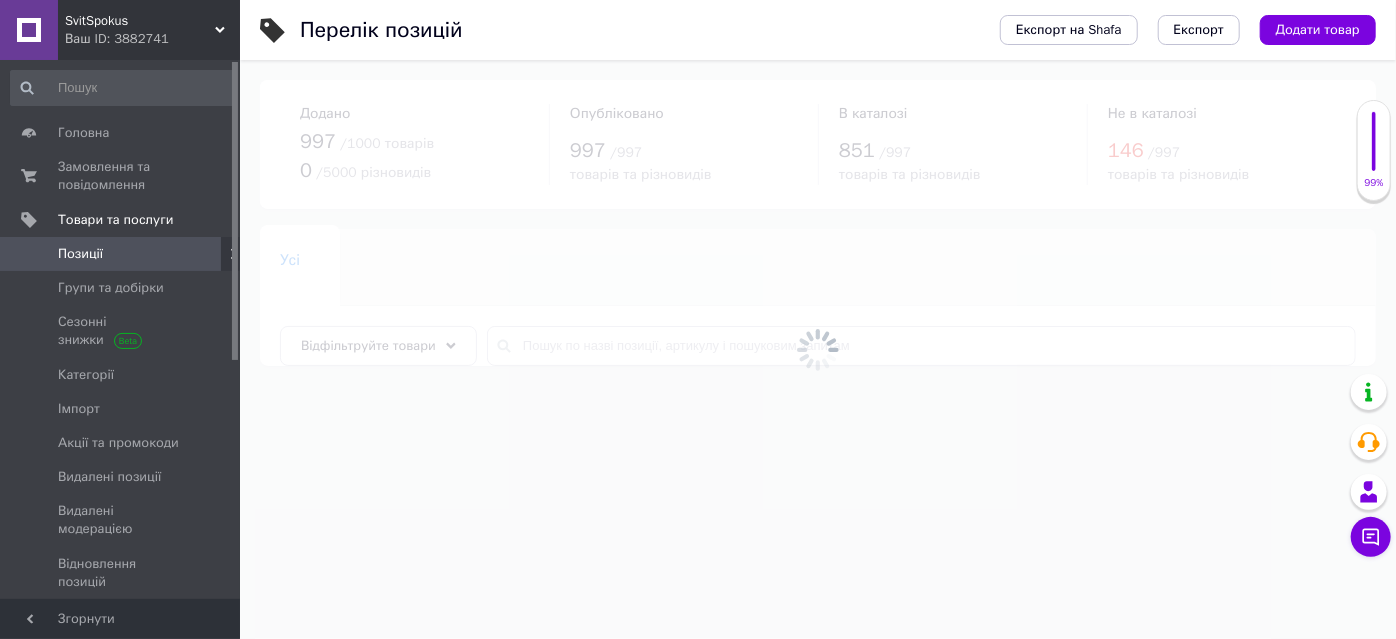 click at bounding box center [818, 349] 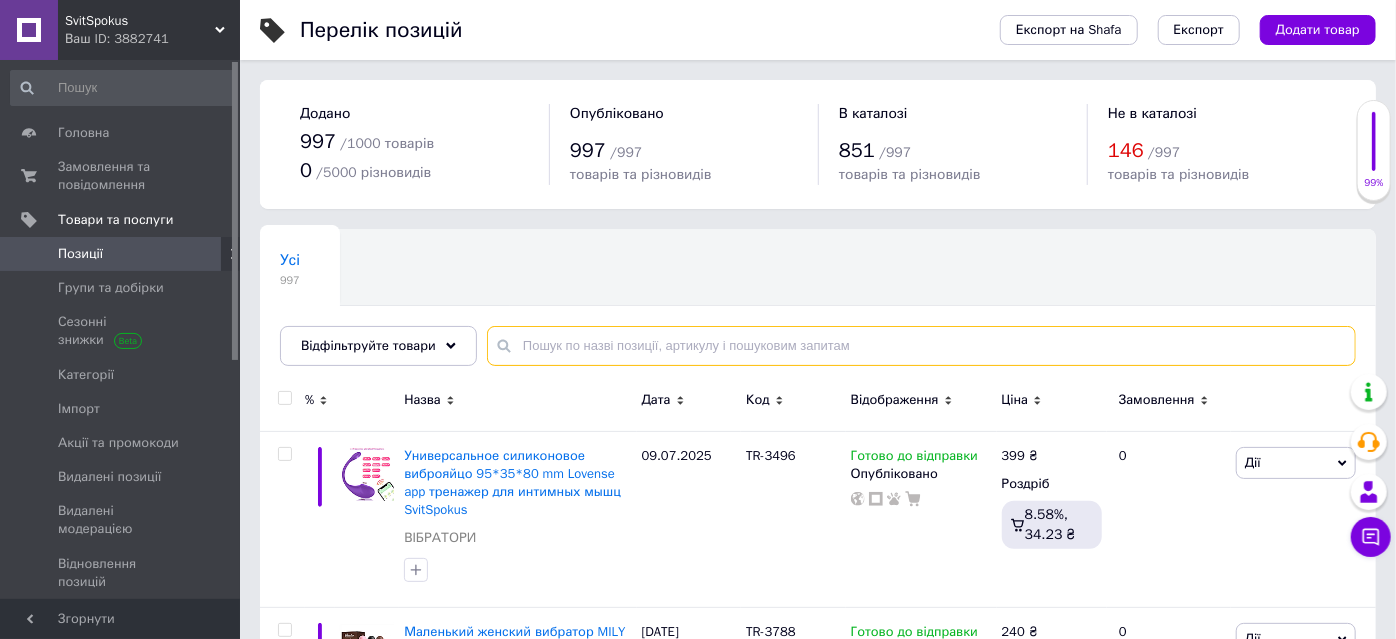 click at bounding box center (921, 346) 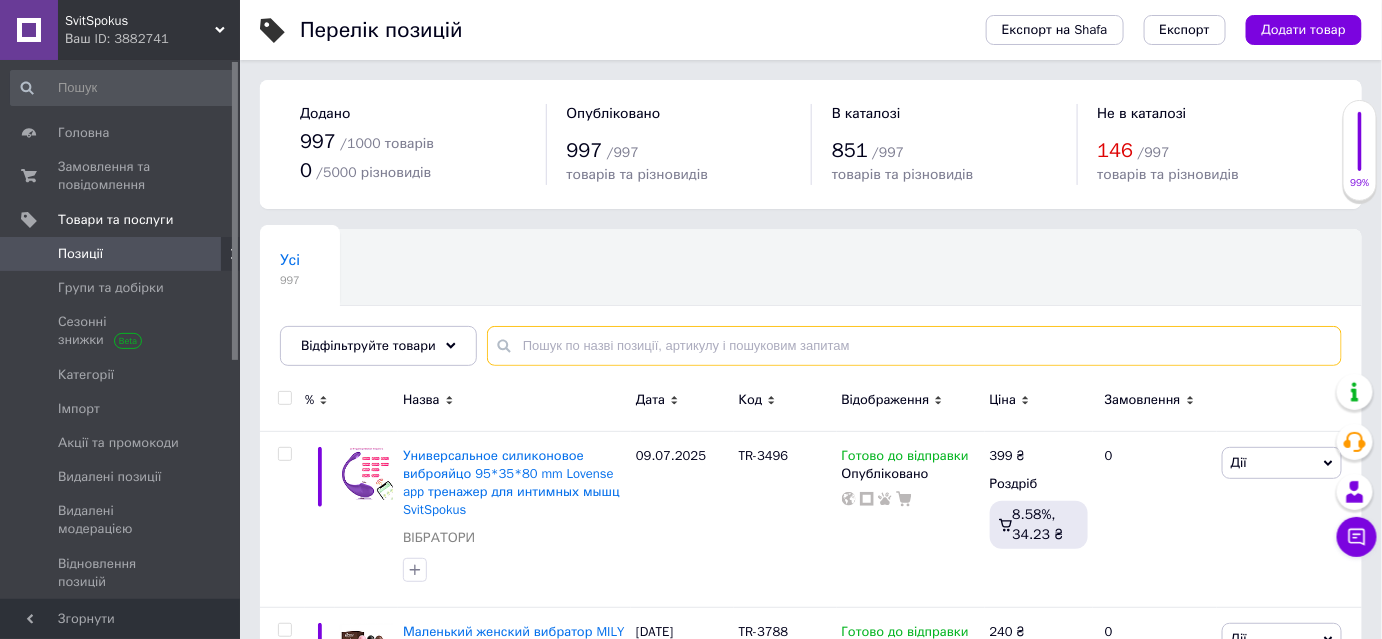 click at bounding box center (914, 346) 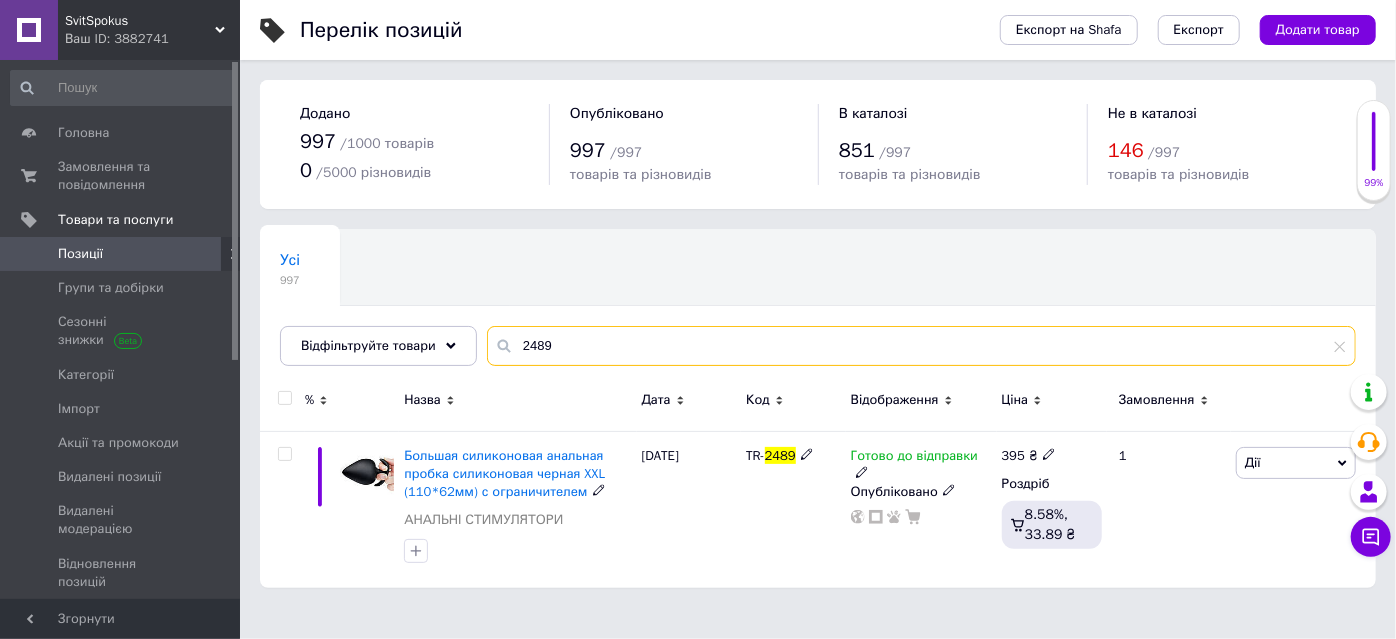 type on "2489" 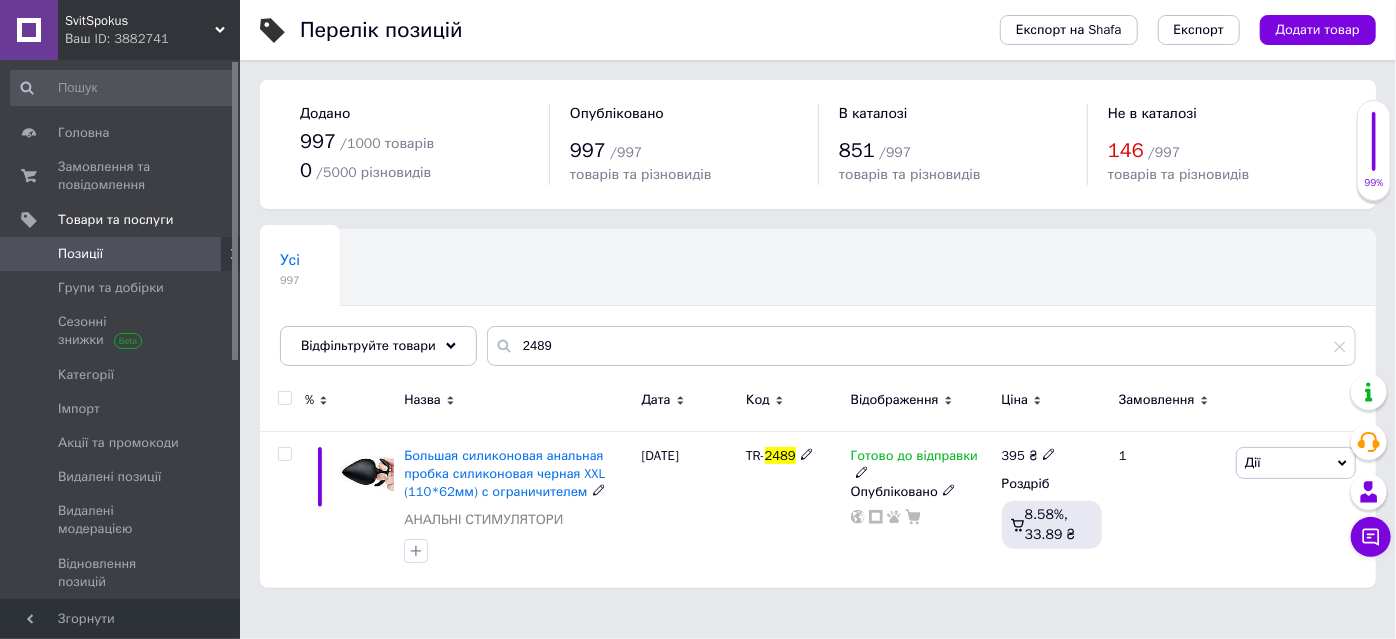 click on "Большая силиконовая анальная пробка силиконовая черная XXL (110*62мм) с ограничителем" at bounding box center [504, 473] 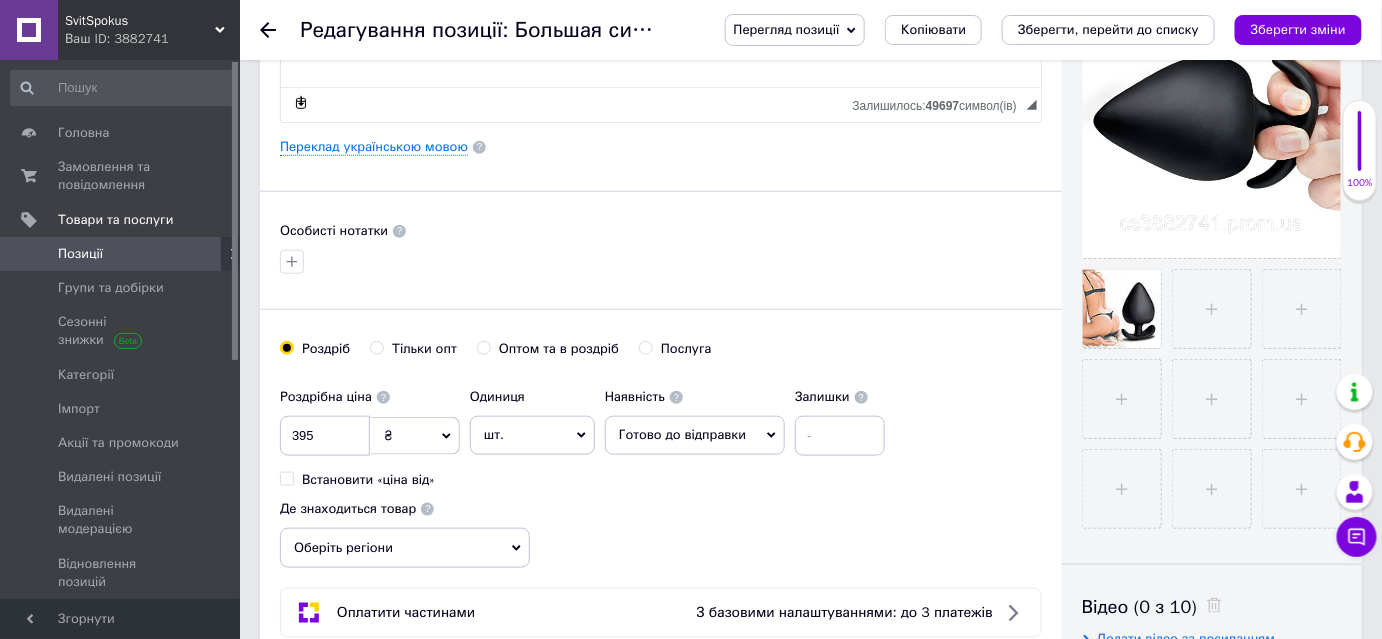 scroll, scrollTop: 660, scrollLeft: 0, axis: vertical 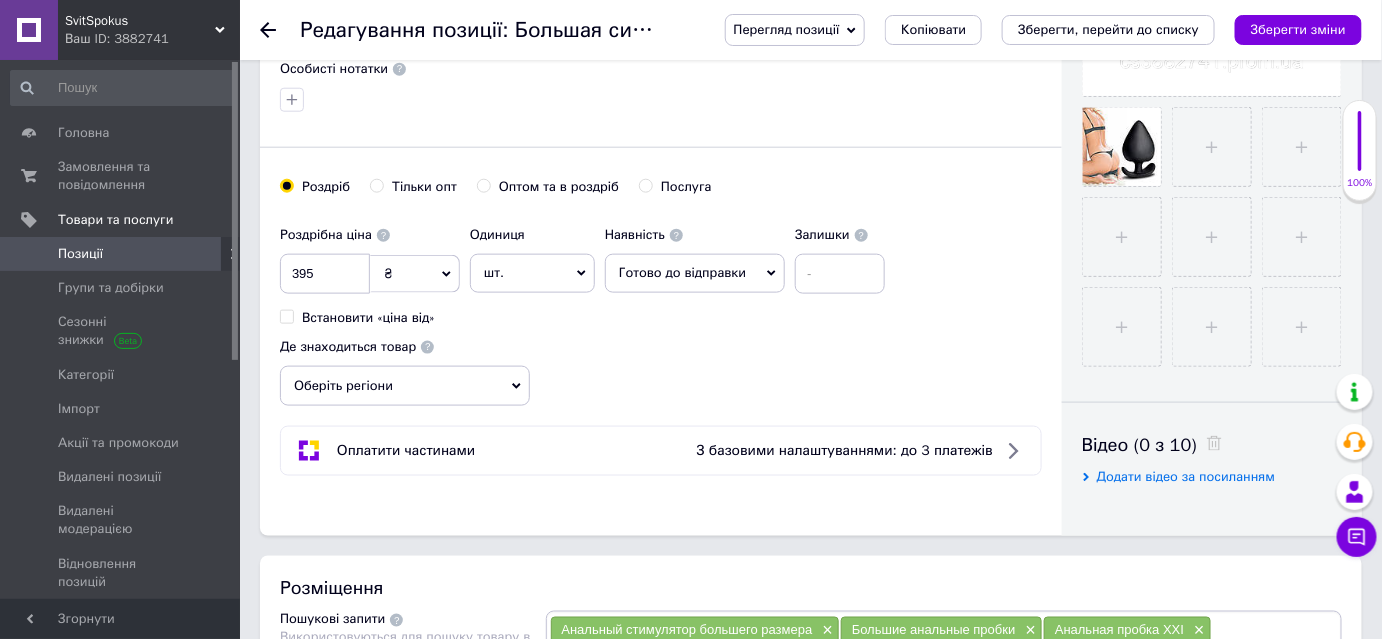 click on "Готово до відправки" at bounding box center [682, 272] 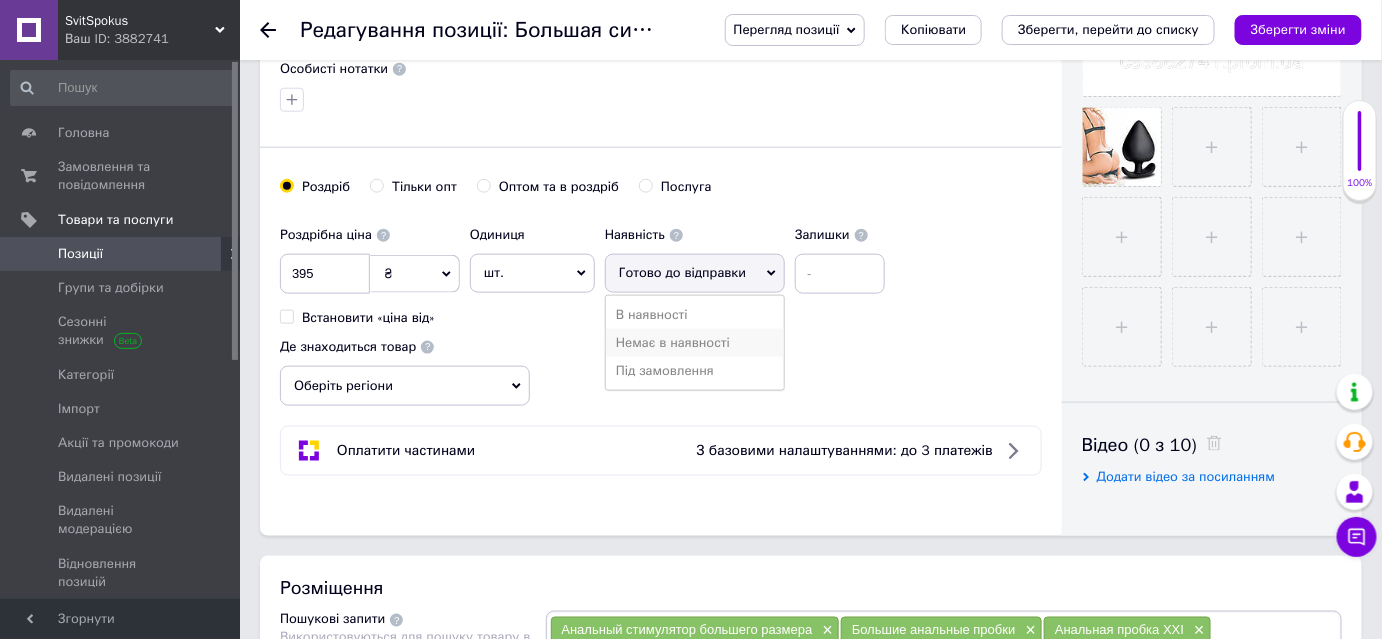 click on "Немає в наявності" at bounding box center [695, 343] 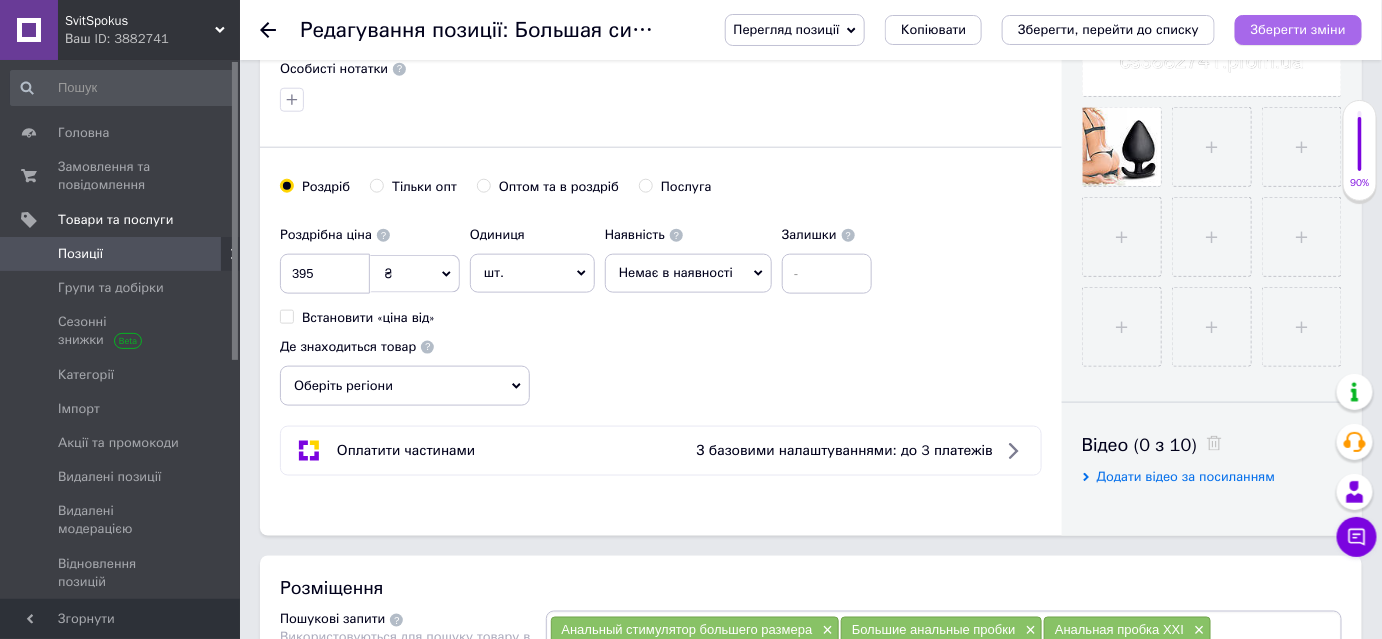 click on "Зберегти зміни" at bounding box center (1298, 29) 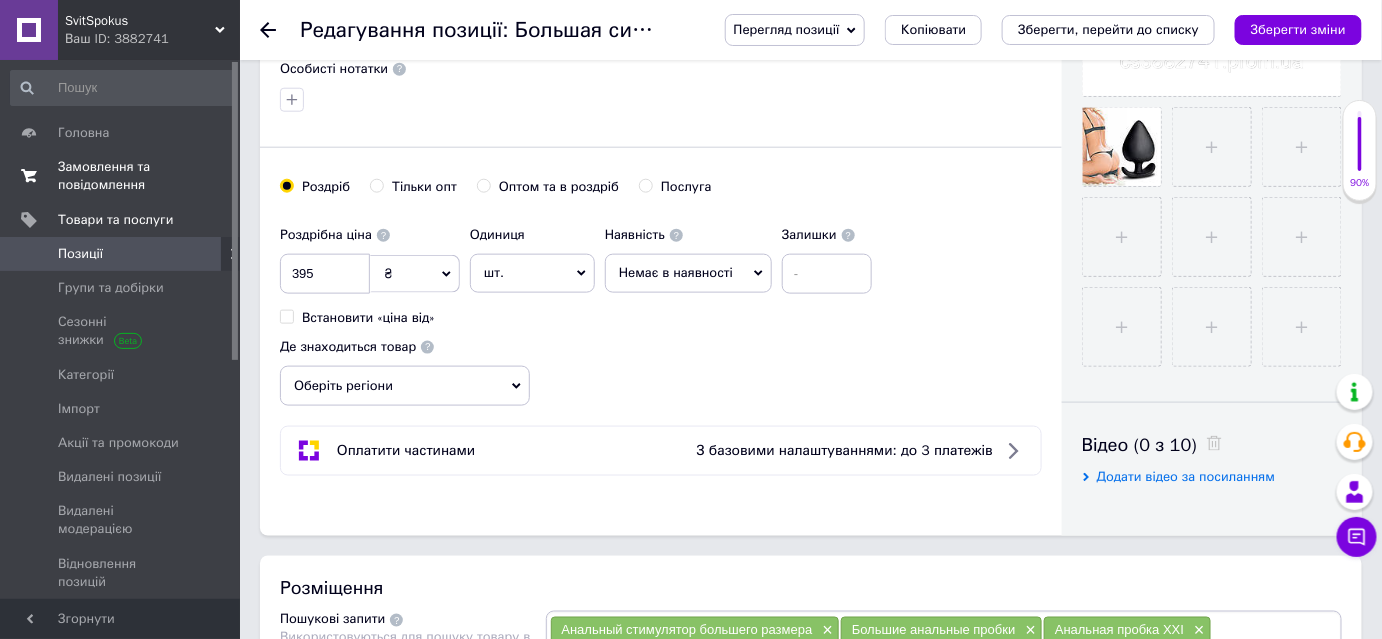 click on "Замовлення та повідомлення" at bounding box center (121, 176) 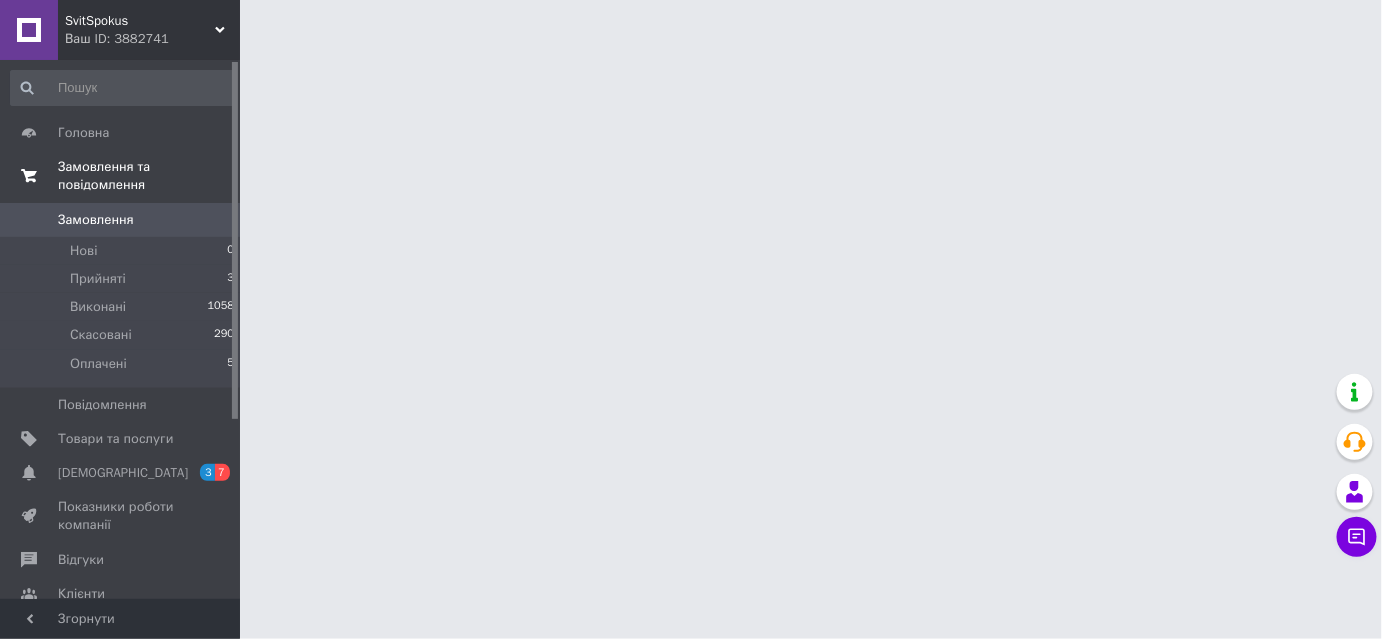 scroll, scrollTop: 0, scrollLeft: 0, axis: both 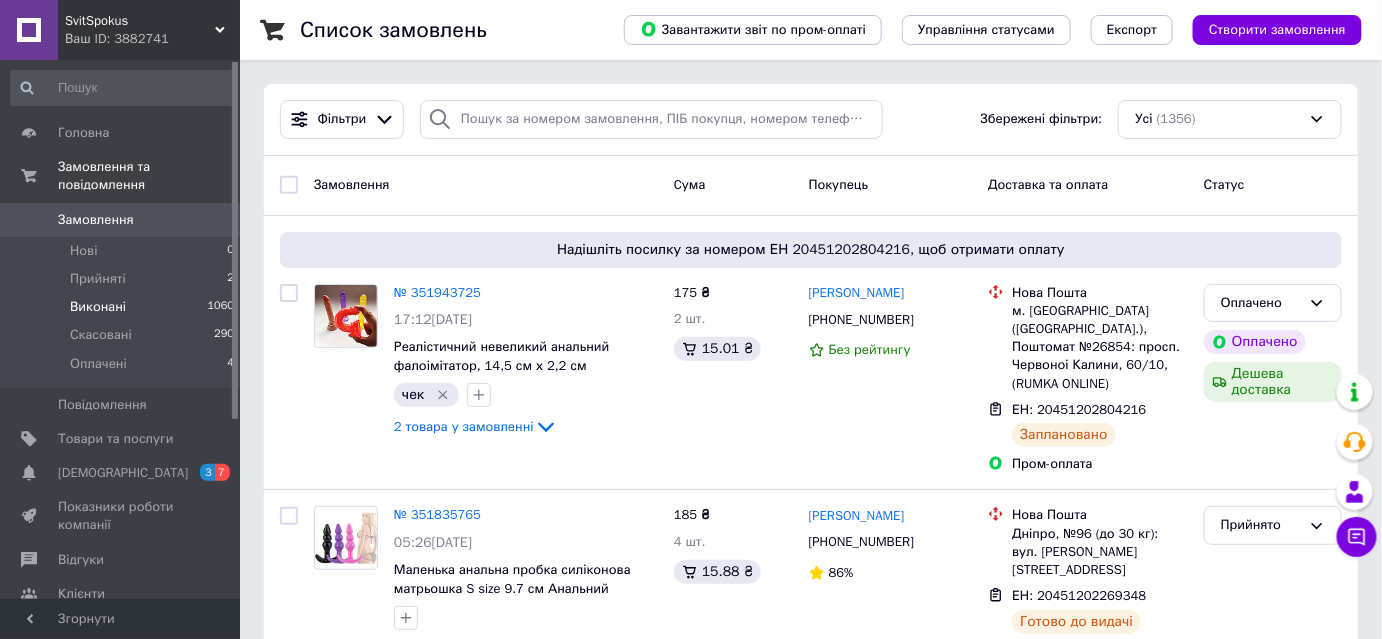 click on "Виконані 1060" at bounding box center [123, 307] 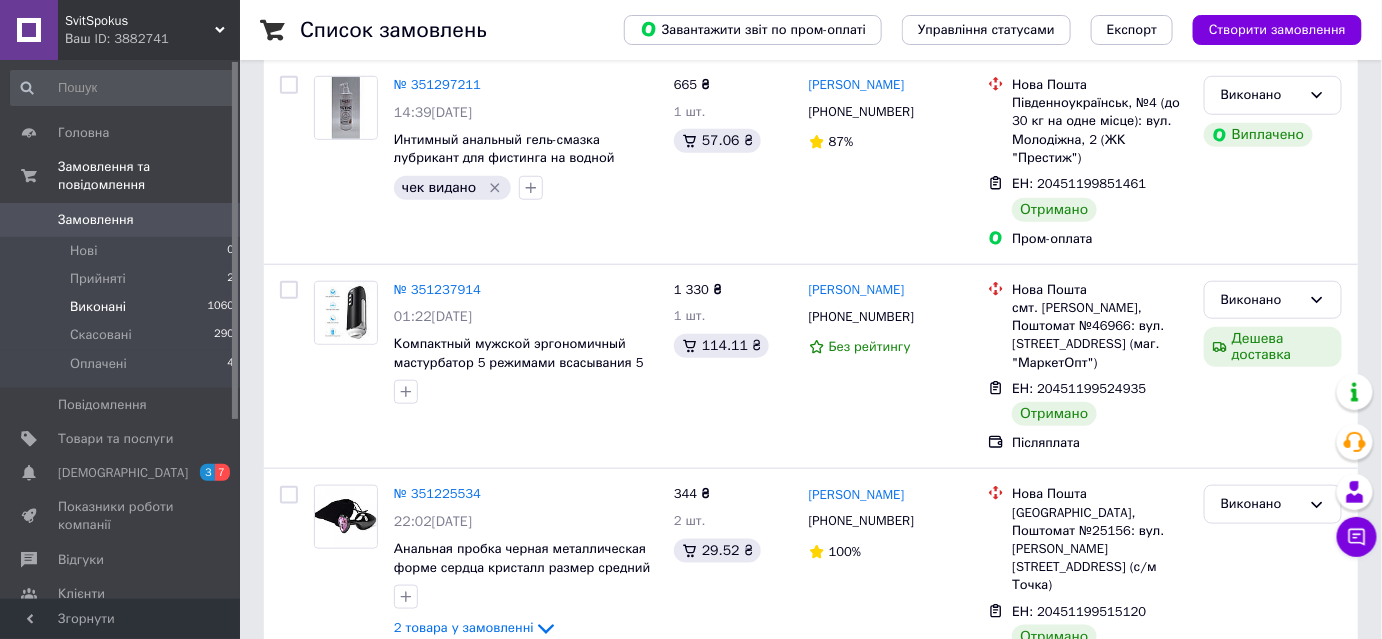 scroll, scrollTop: 460, scrollLeft: 0, axis: vertical 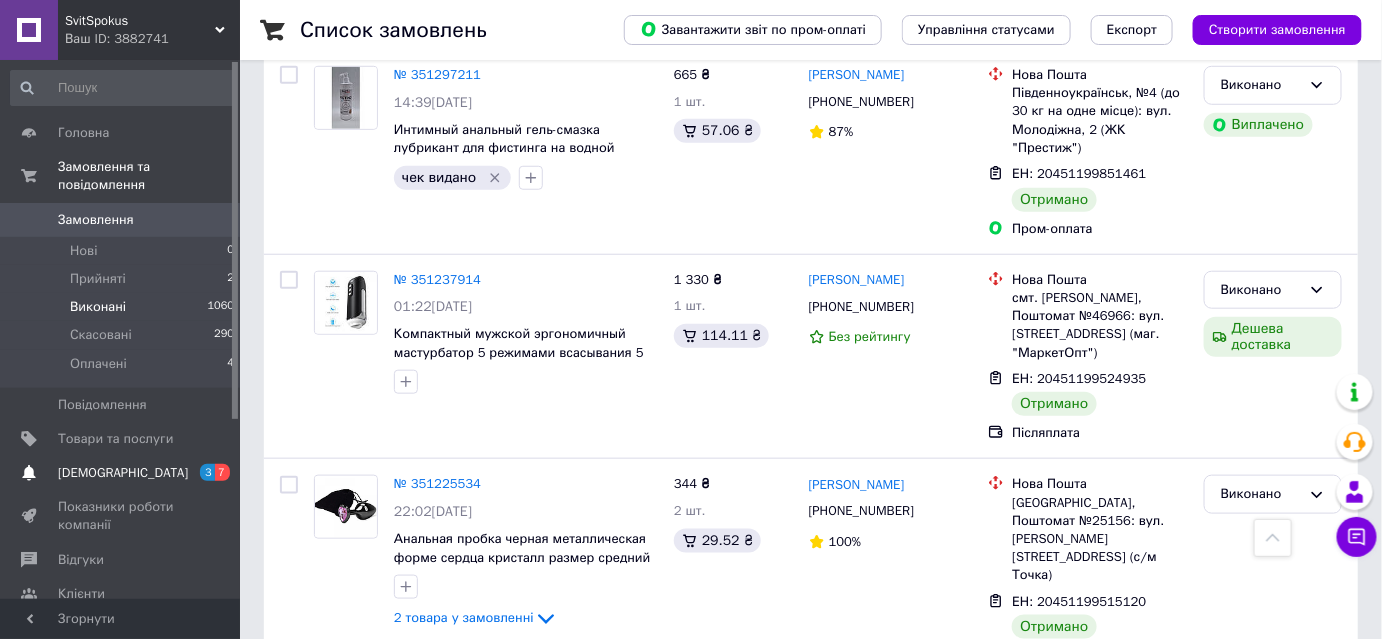 click on "[DEMOGRAPHIC_DATA]" at bounding box center [123, 473] 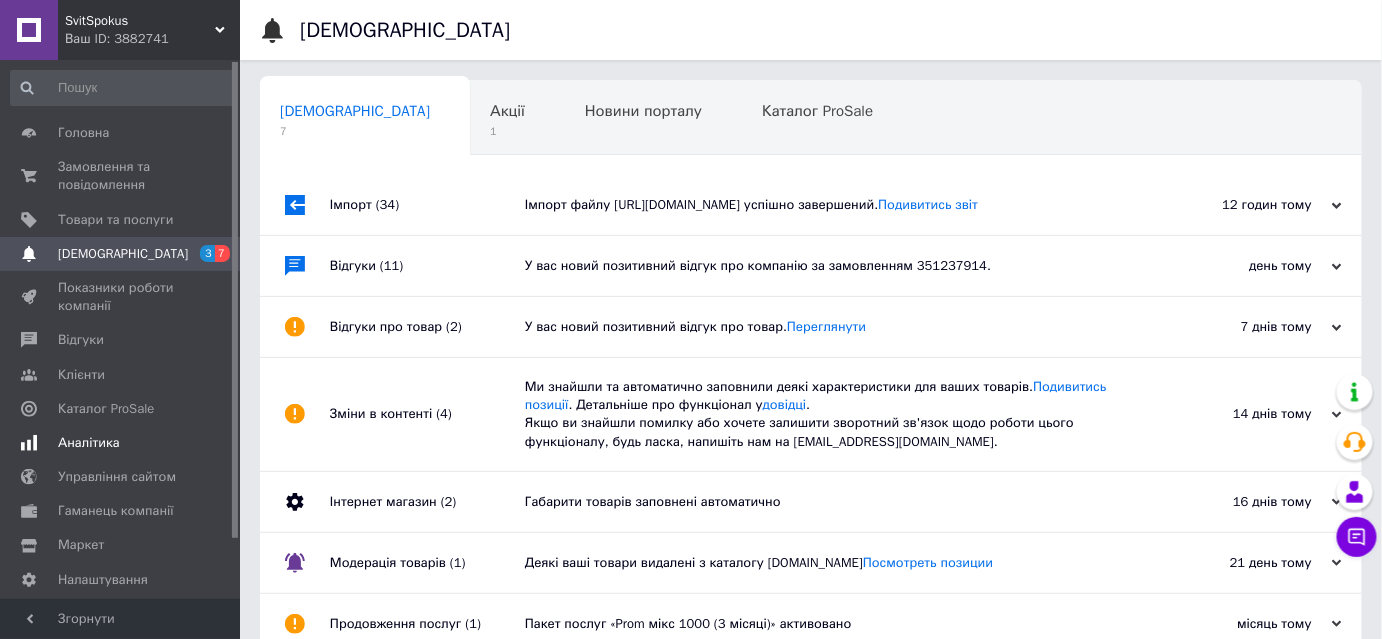 click on "Аналітика" at bounding box center (89, 443) 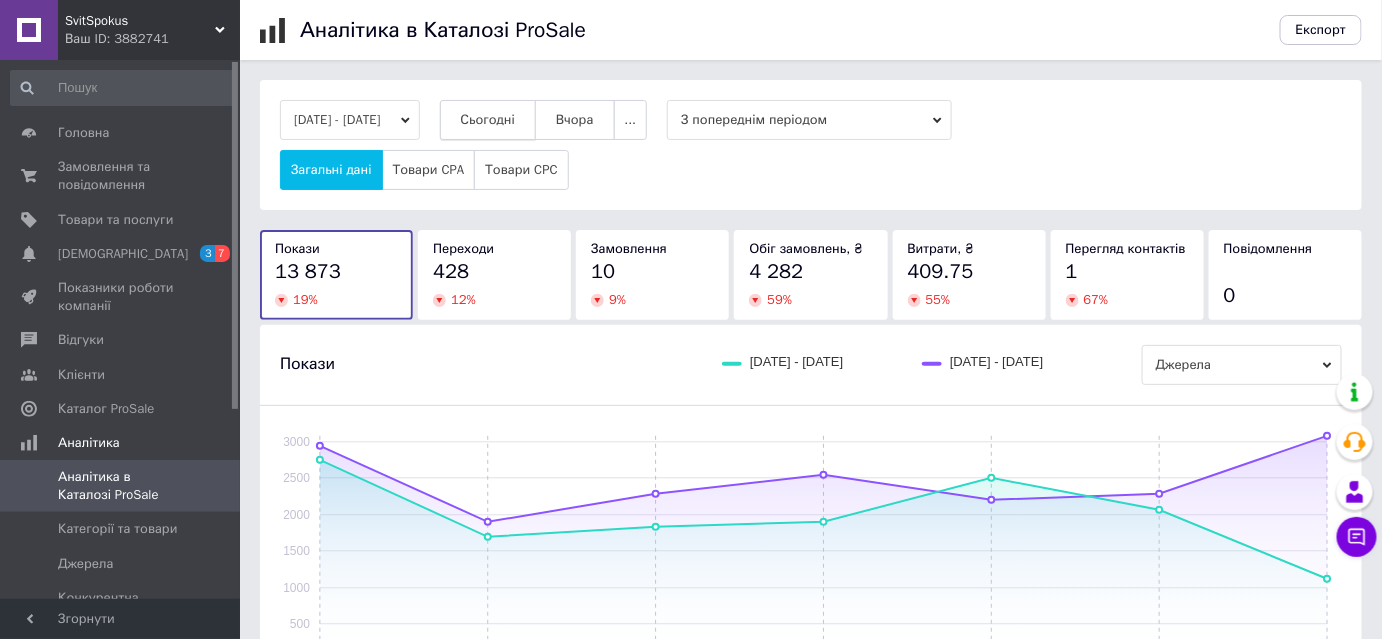 click on "Сьогодні" at bounding box center (488, 120) 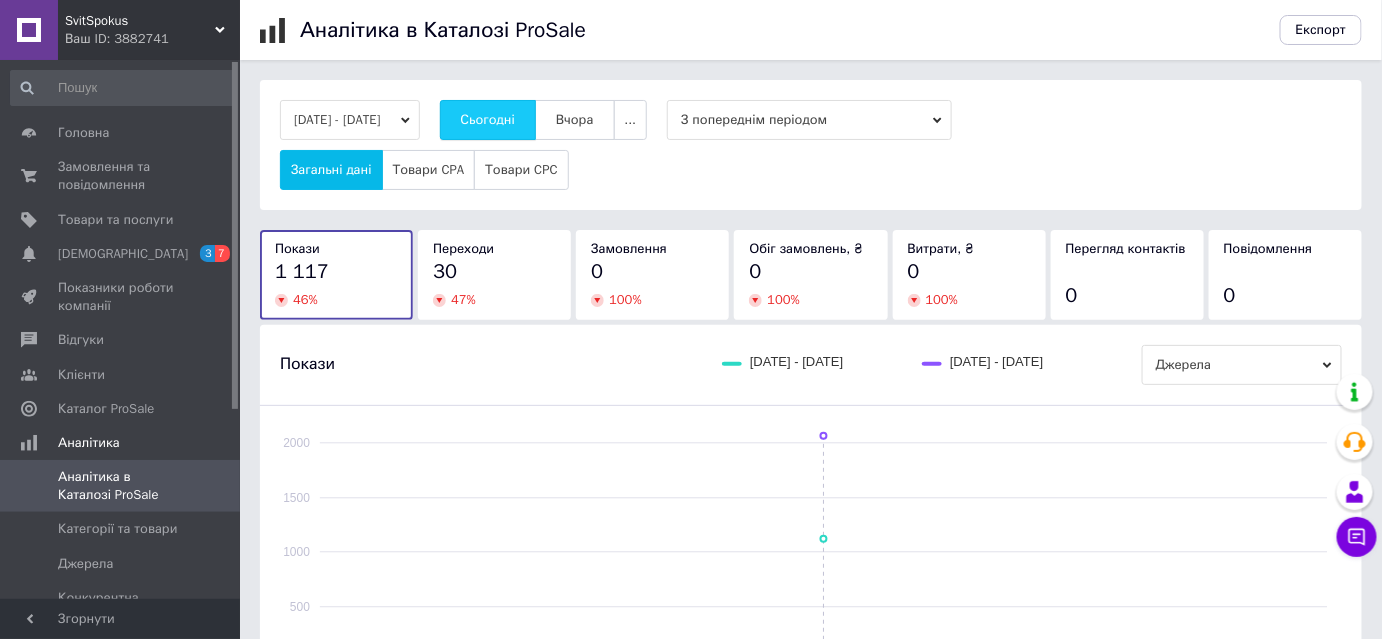 click on "Сьогодні" at bounding box center (488, 120) 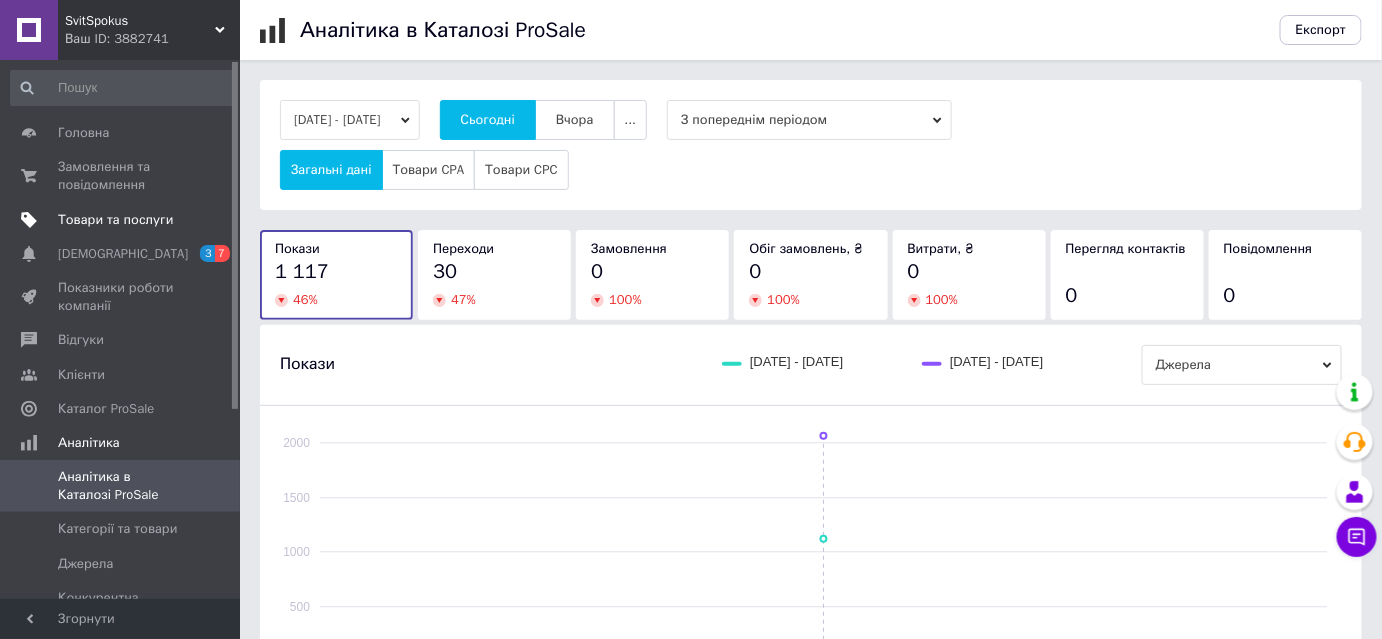 click on "Товари та послуги" at bounding box center (115, 220) 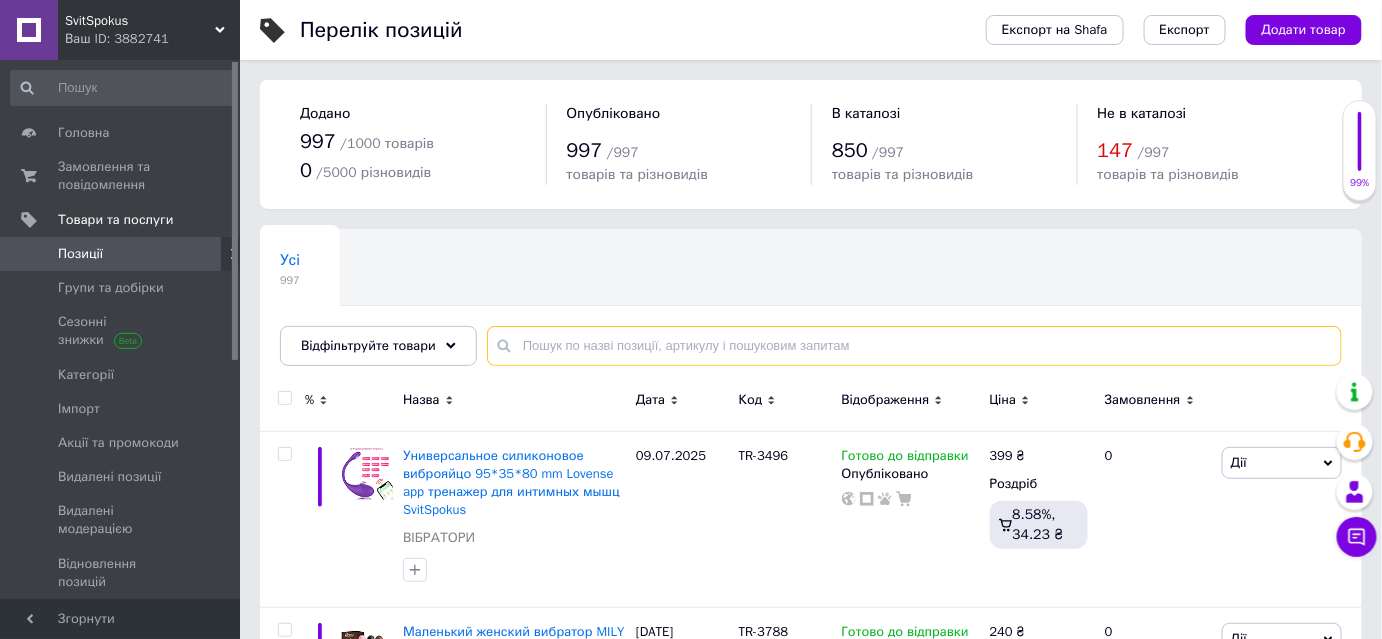 click at bounding box center [914, 346] 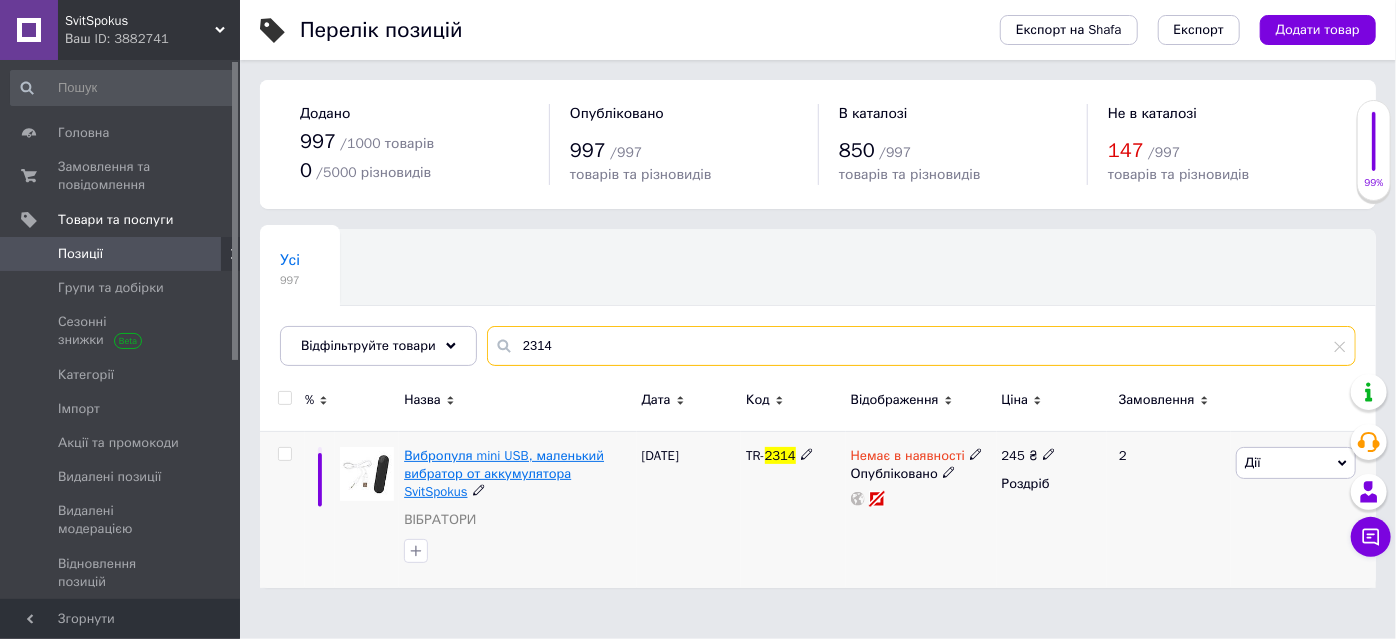 type on "2314" 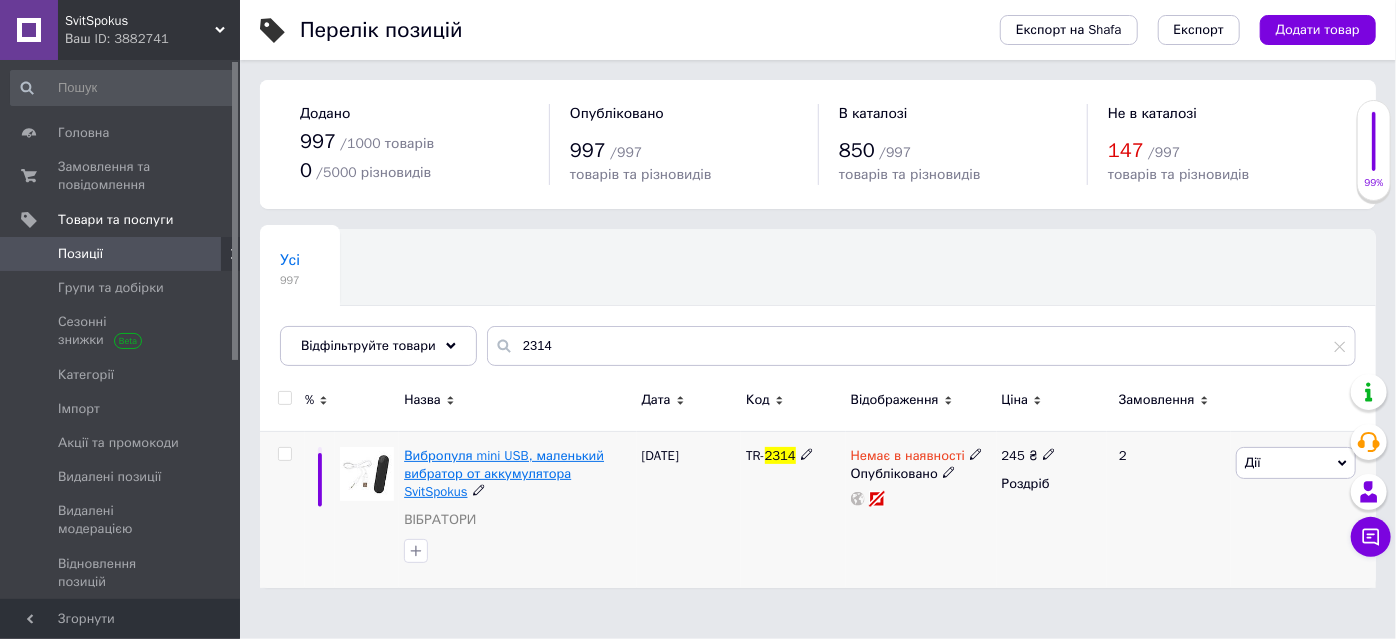click on "Вибропуля mini USB, маленький вибратор от аккумулятора SvitSpokus" at bounding box center [504, 473] 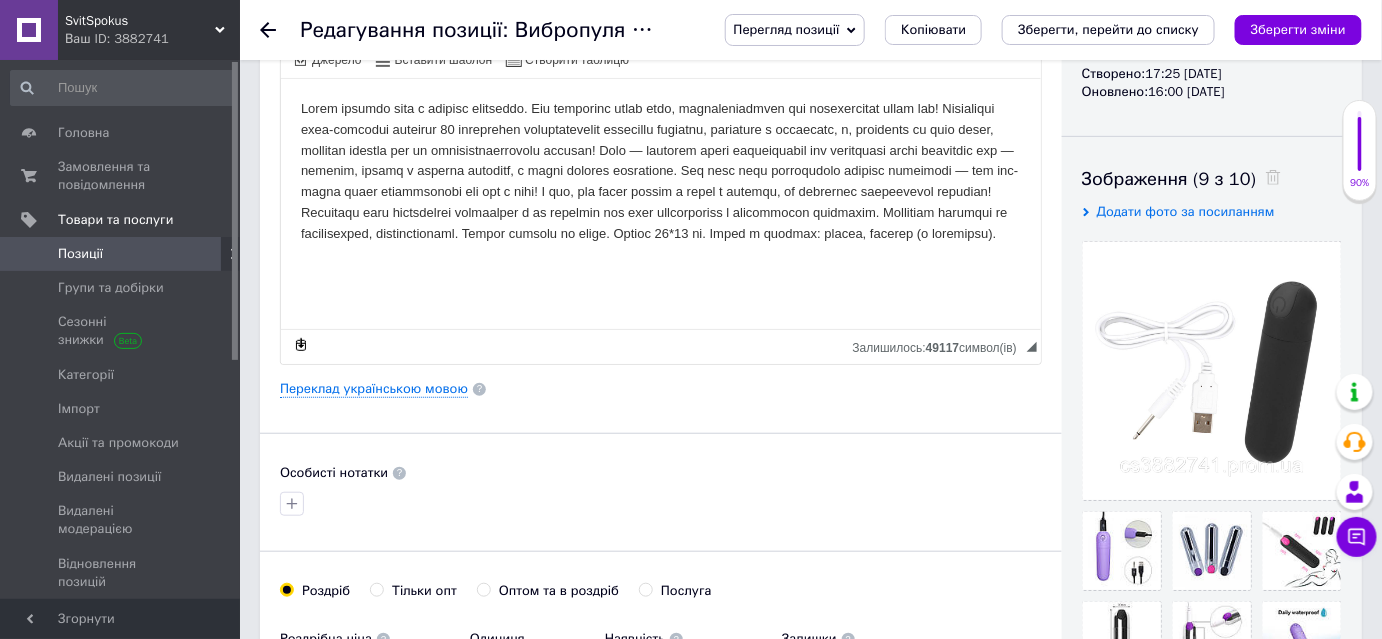 scroll, scrollTop: 260, scrollLeft: 0, axis: vertical 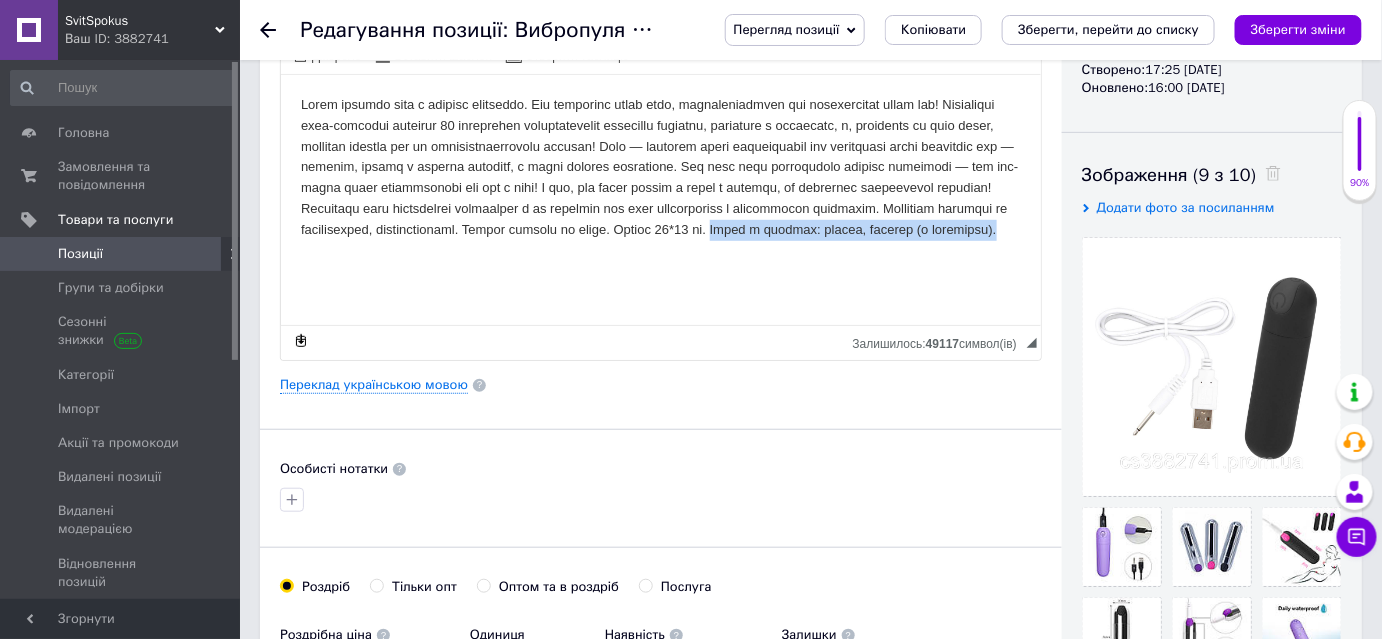 drag, startPoint x: 682, startPoint y: 246, endPoint x: 1000, endPoint y: 270, distance: 318.9044 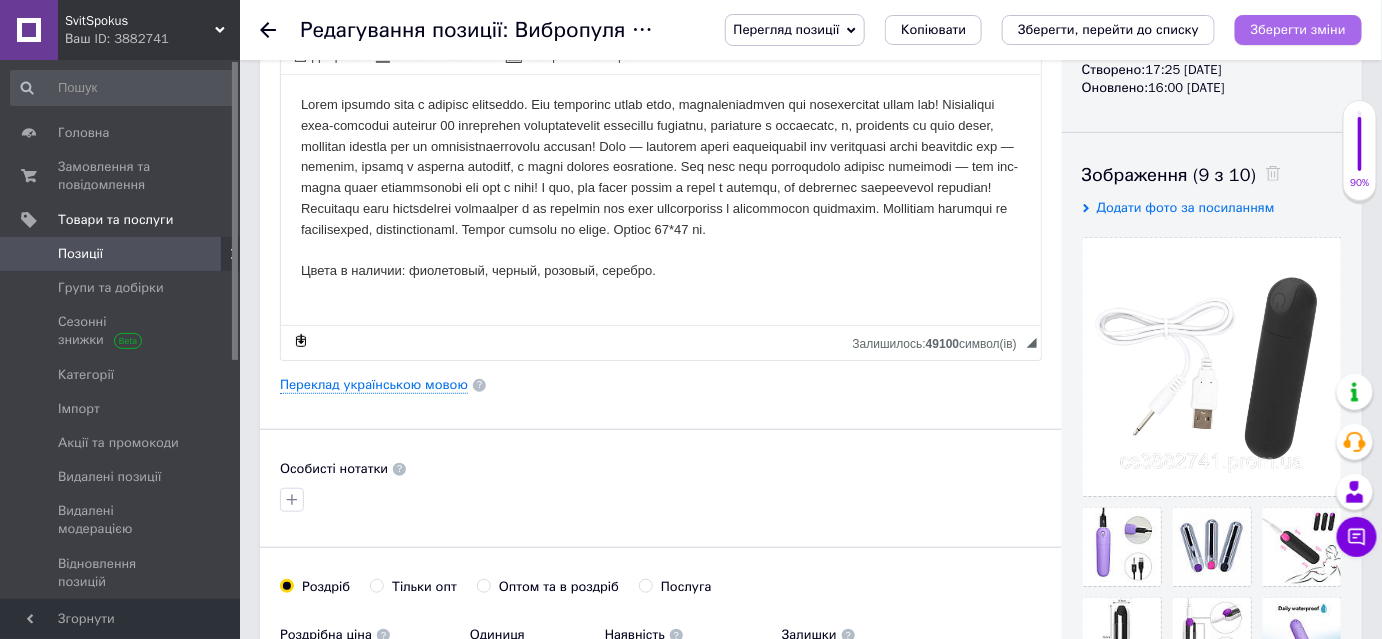 click on "Зберегти зміни" at bounding box center (1298, 30) 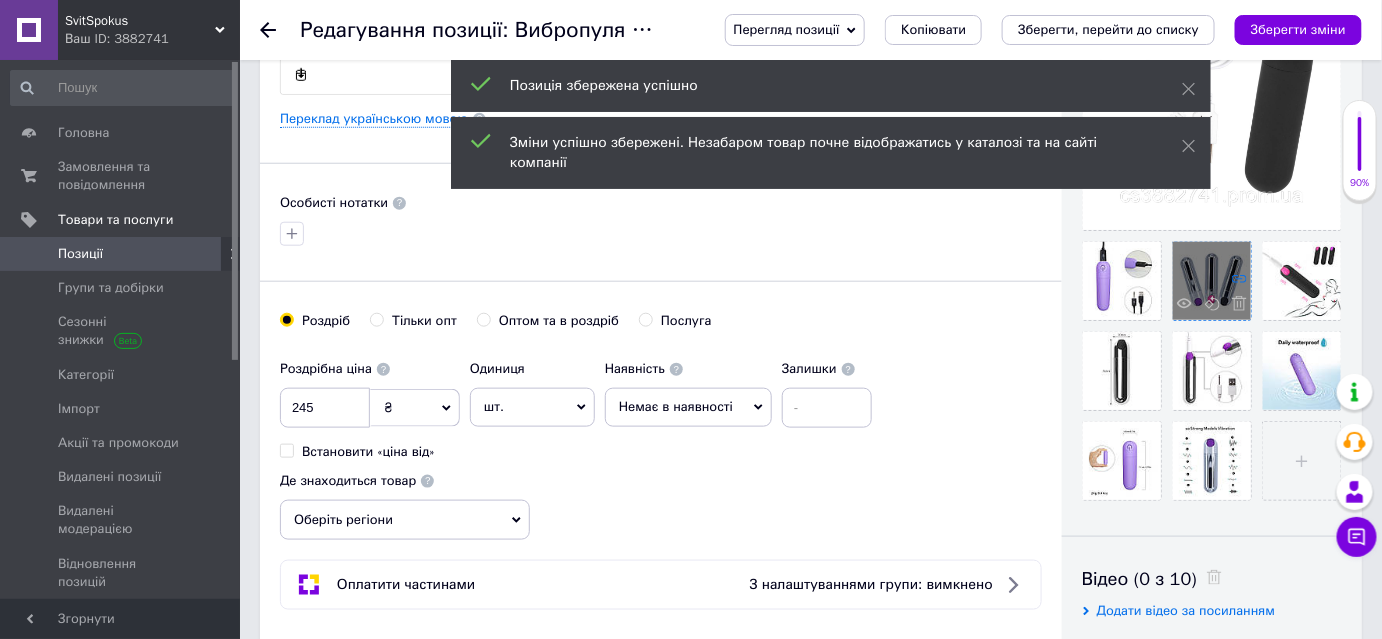 scroll, scrollTop: 527, scrollLeft: 0, axis: vertical 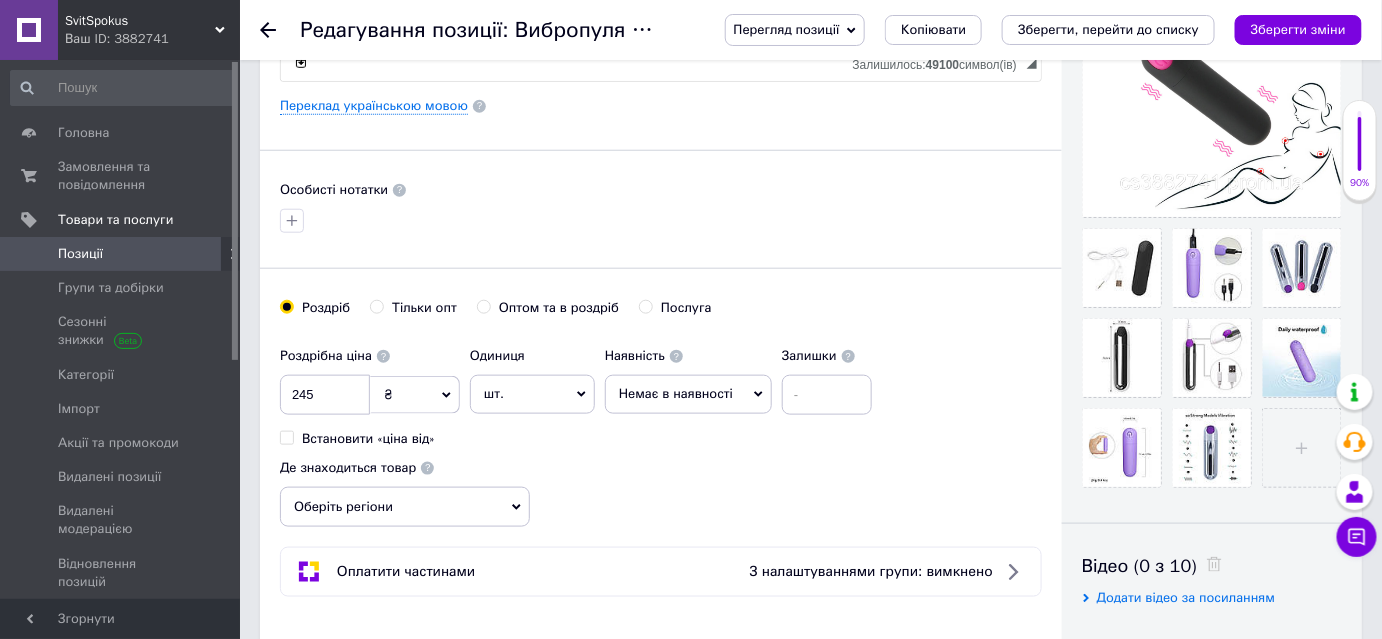 click on "Немає в наявності" at bounding box center [676, 393] 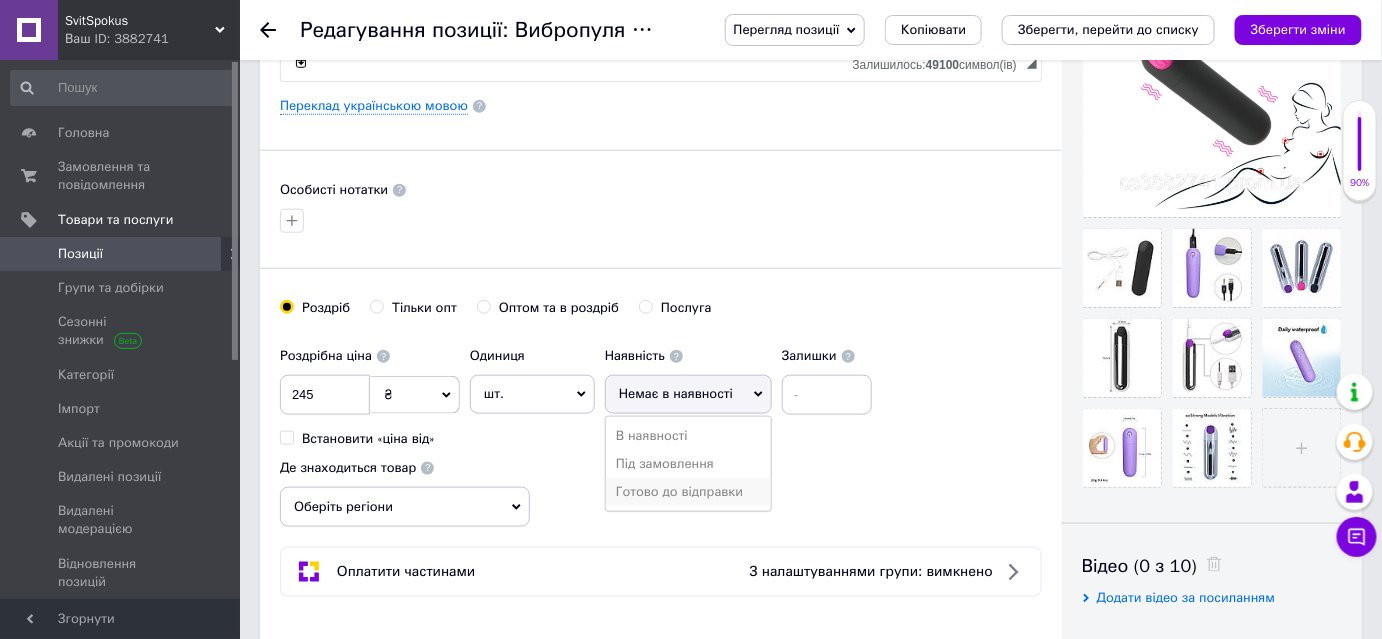click on "Готово до відправки" at bounding box center (688, 492) 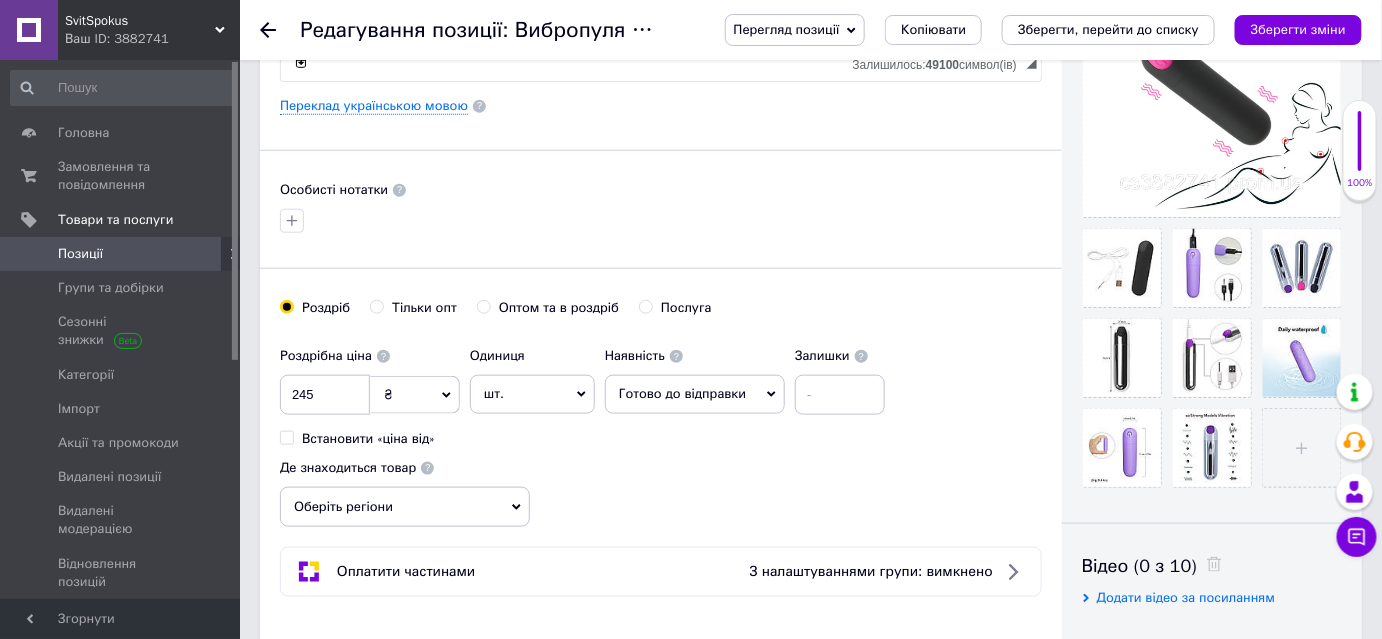 click on "Роздрібна ціна 245 ₴ $ EUR CHF GBP ¥ PLN ₸ MDL HUF KGS CNY TRY KRW lei Встановити «ціна від» Одиниця шт. Популярне комплект упаковка кв.м пара м кг пог.м послуга т а автоцистерна ампула б балон банка блістер бобіна бочка бут бухта в ват виїзд відро г г га година гр/кв.м гігакалорія д дав два місяці день доба доза є єврокуб з зміна к кВт каністра карат кв.дм кв.м кв.см кв.фут квартал кг кг/кв.м км колесо комплект коробка куб.дм куб.м л л лист м м мВт мл мм моток місяць мішок н набір номер о об'єкт од. п палетомісце пара партія пач пог.м послуга посівна одиниця птахомісце півроку пігулка" at bounding box center (661, 432) 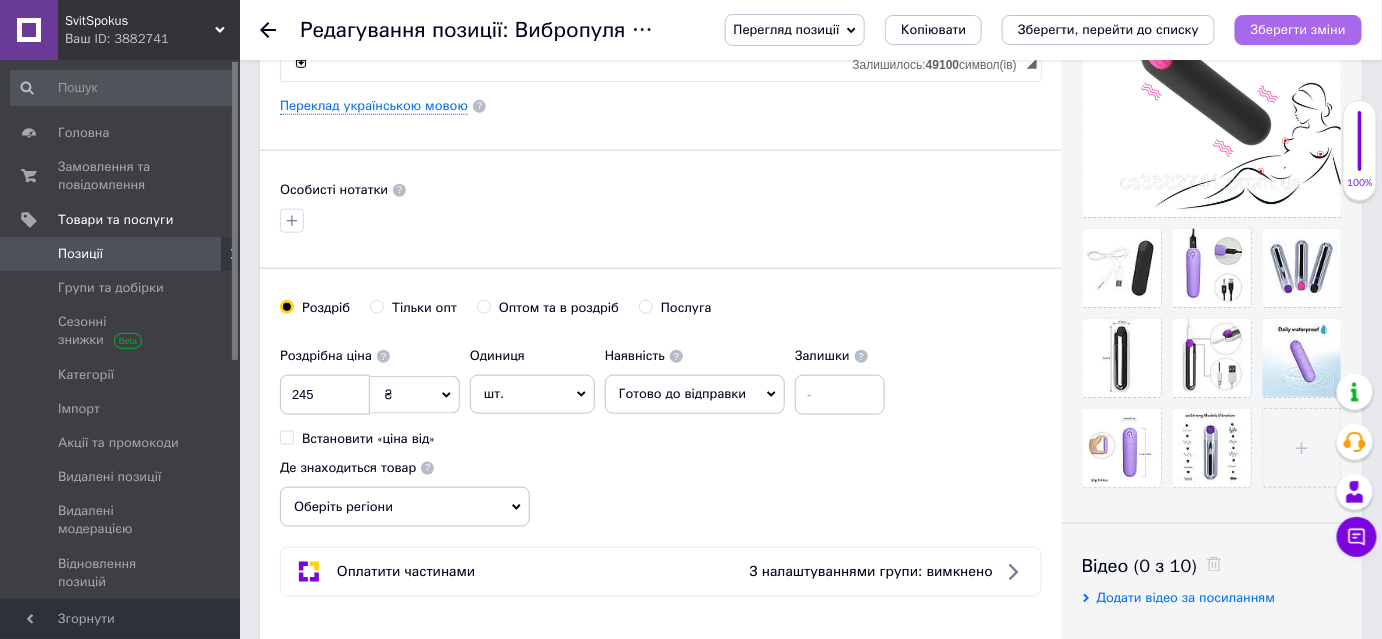 click on "Зберегти зміни" at bounding box center [1298, 29] 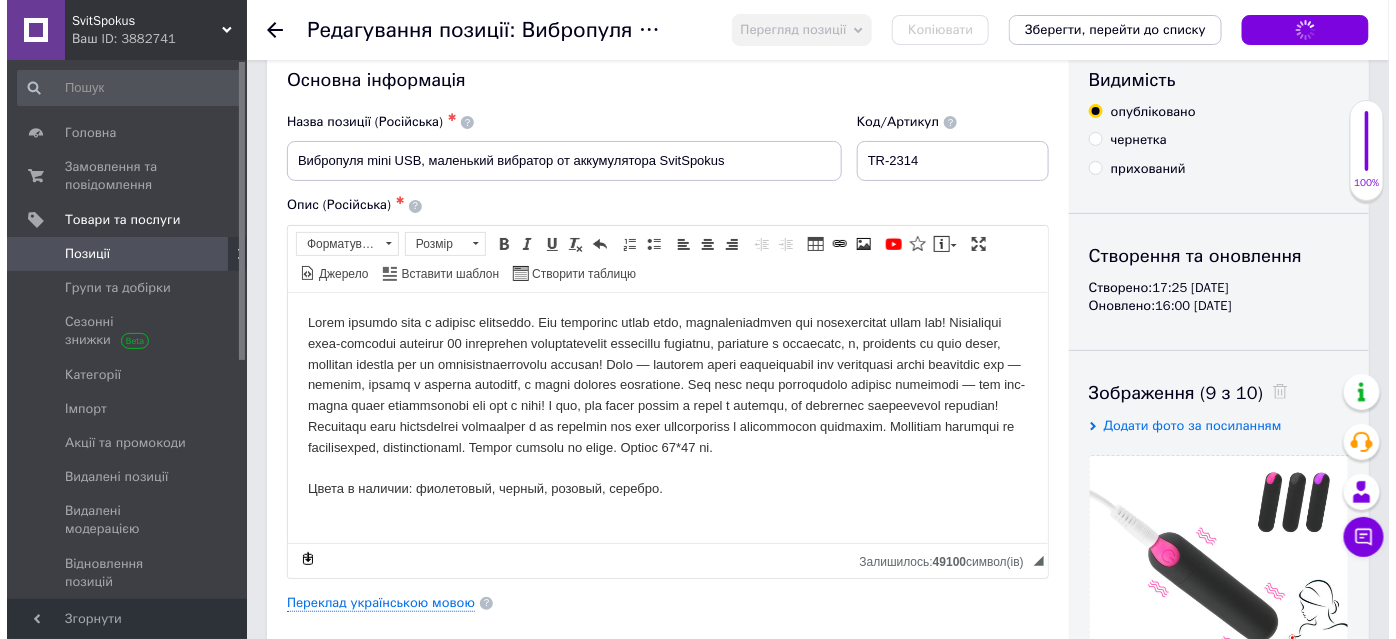 scroll, scrollTop: 18, scrollLeft: 0, axis: vertical 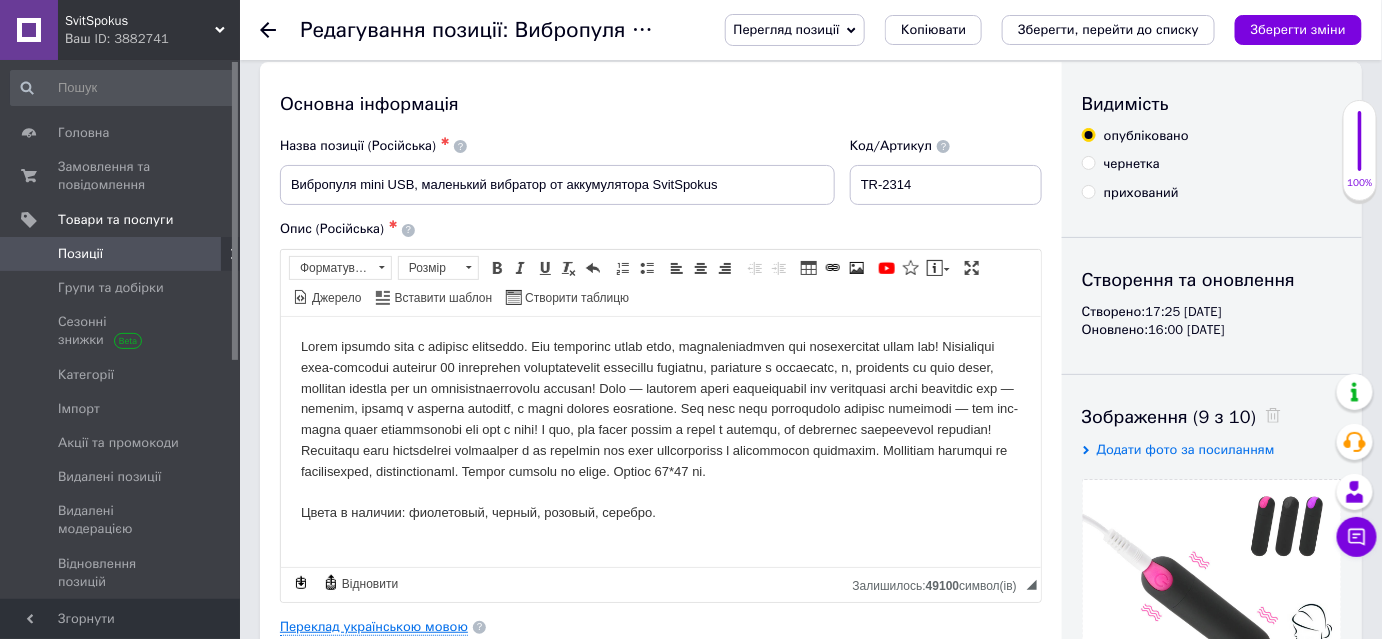click on "Переклад українською мовою" at bounding box center [374, 627] 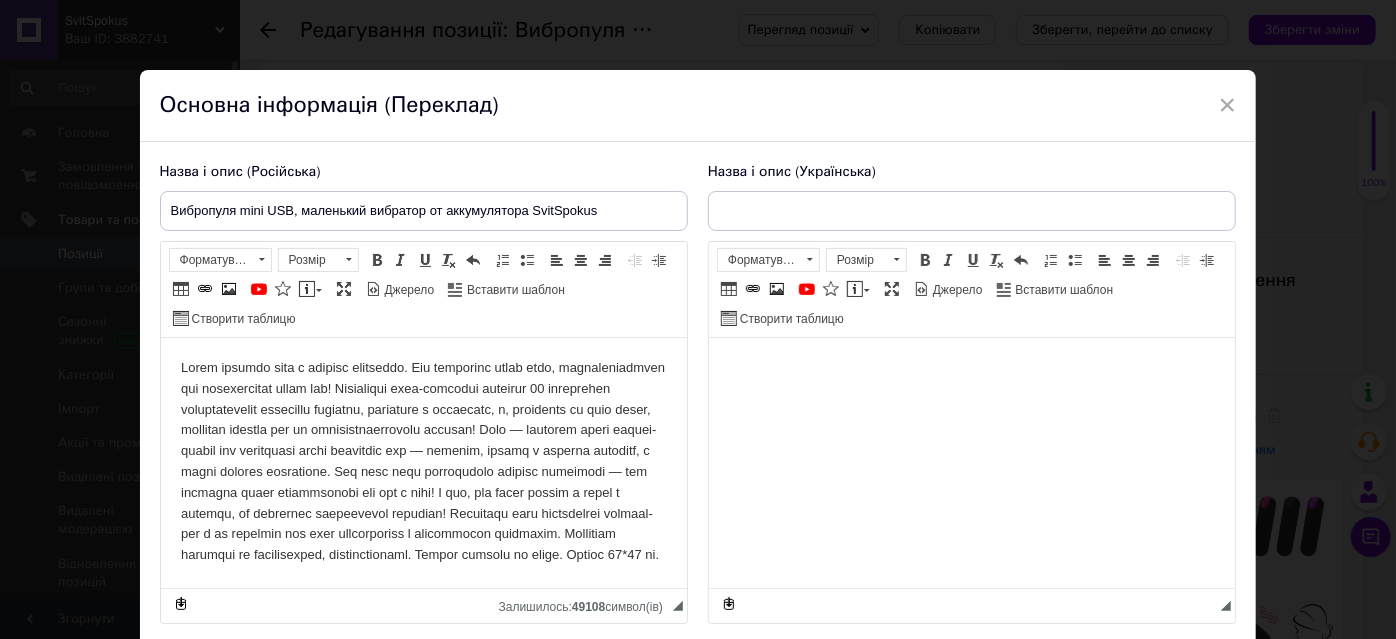 scroll, scrollTop: 0, scrollLeft: 0, axis: both 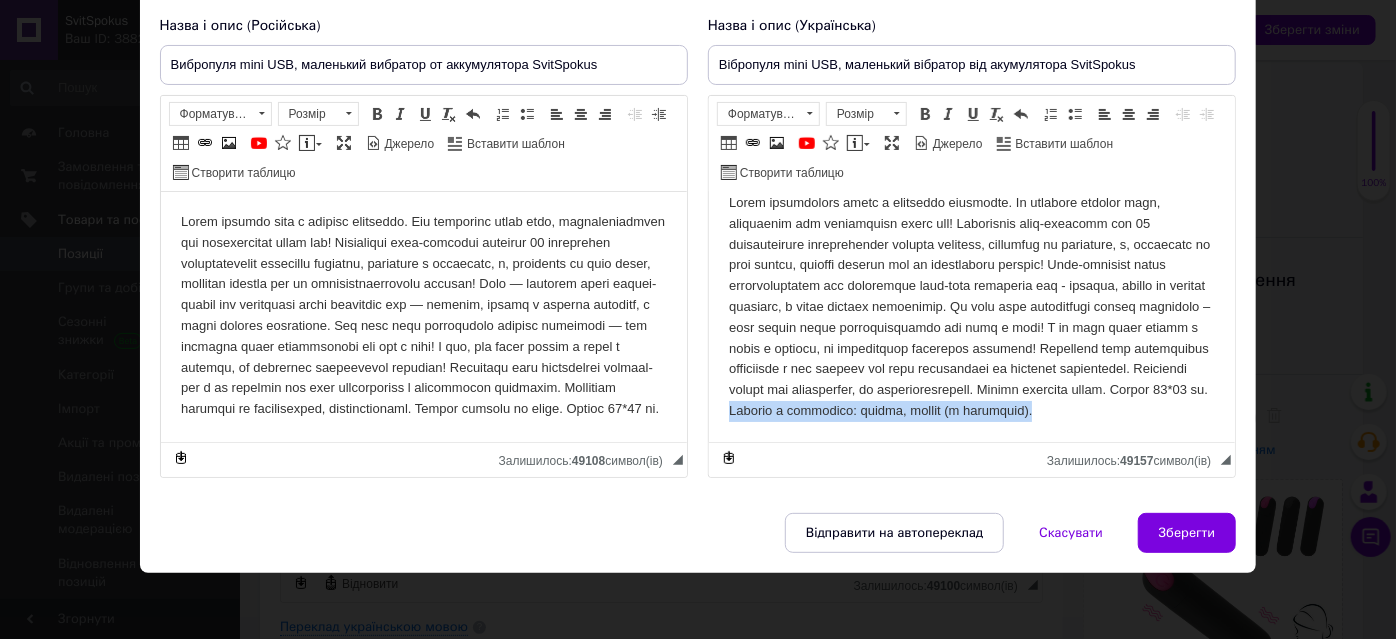 drag, startPoint x: 835, startPoint y: 408, endPoint x: 1197, endPoint y: 422, distance: 362.27063 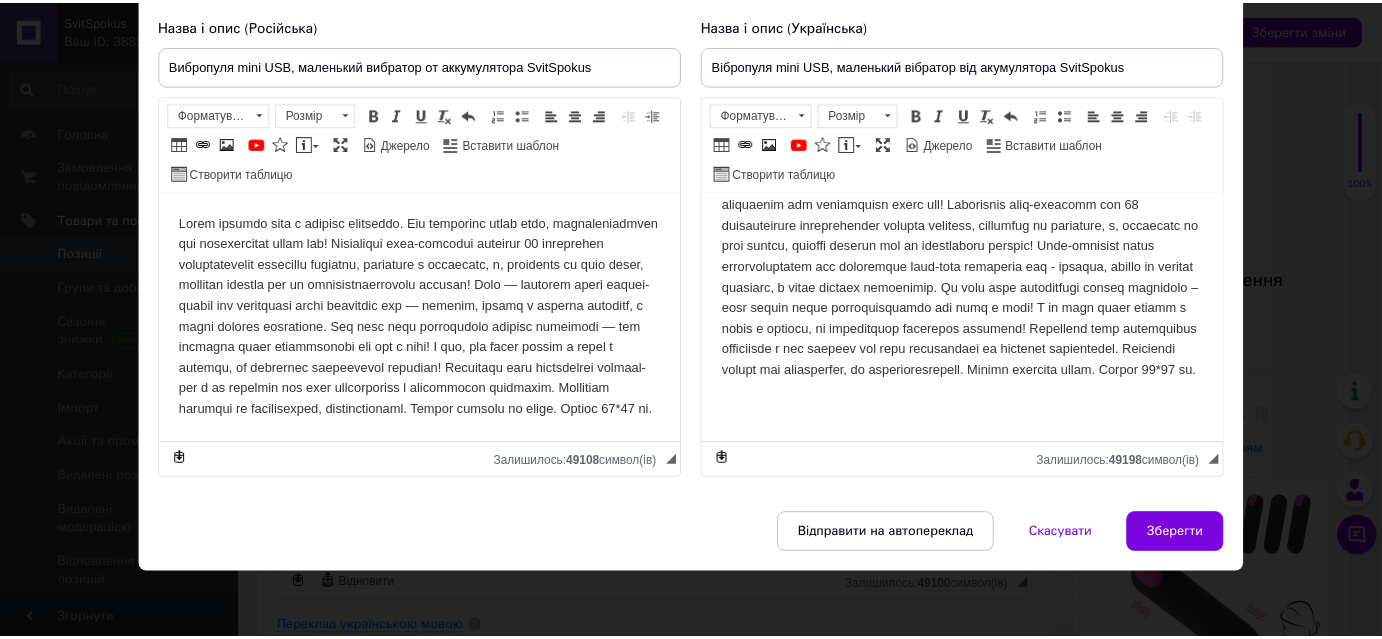 scroll, scrollTop: 58, scrollLeft: 0, axis: vertical 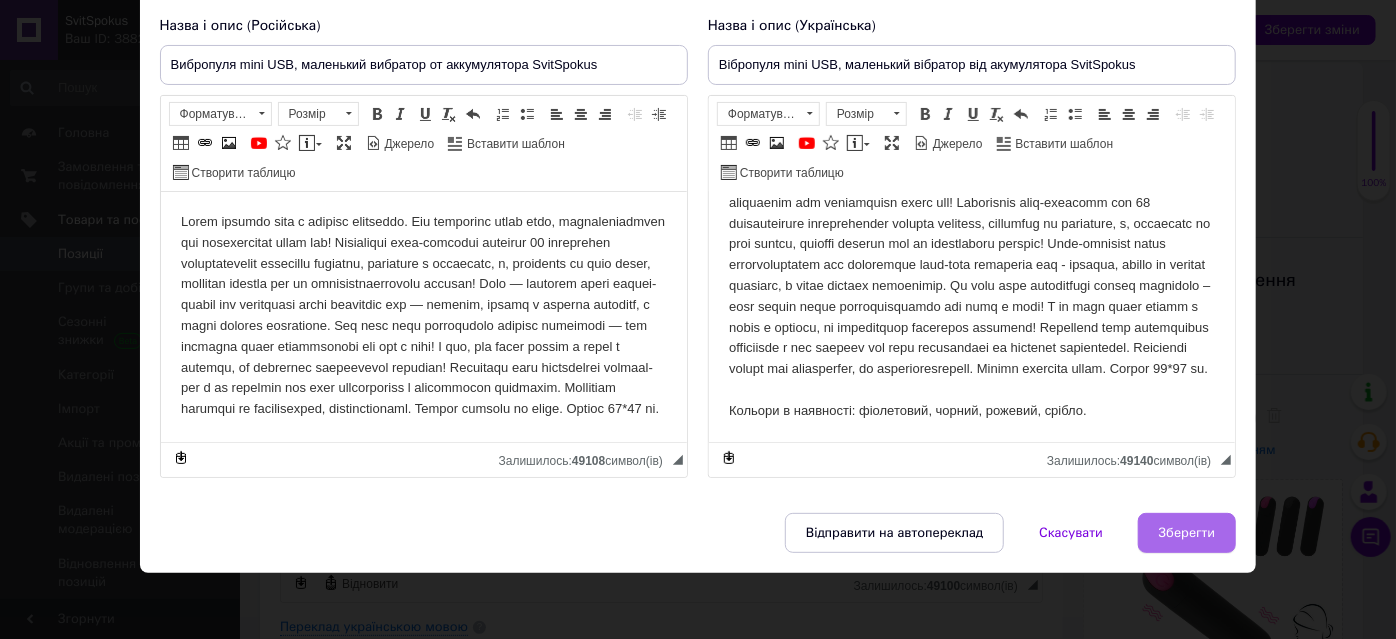 click on "Зберегти" at bounding box center [1187, 533] 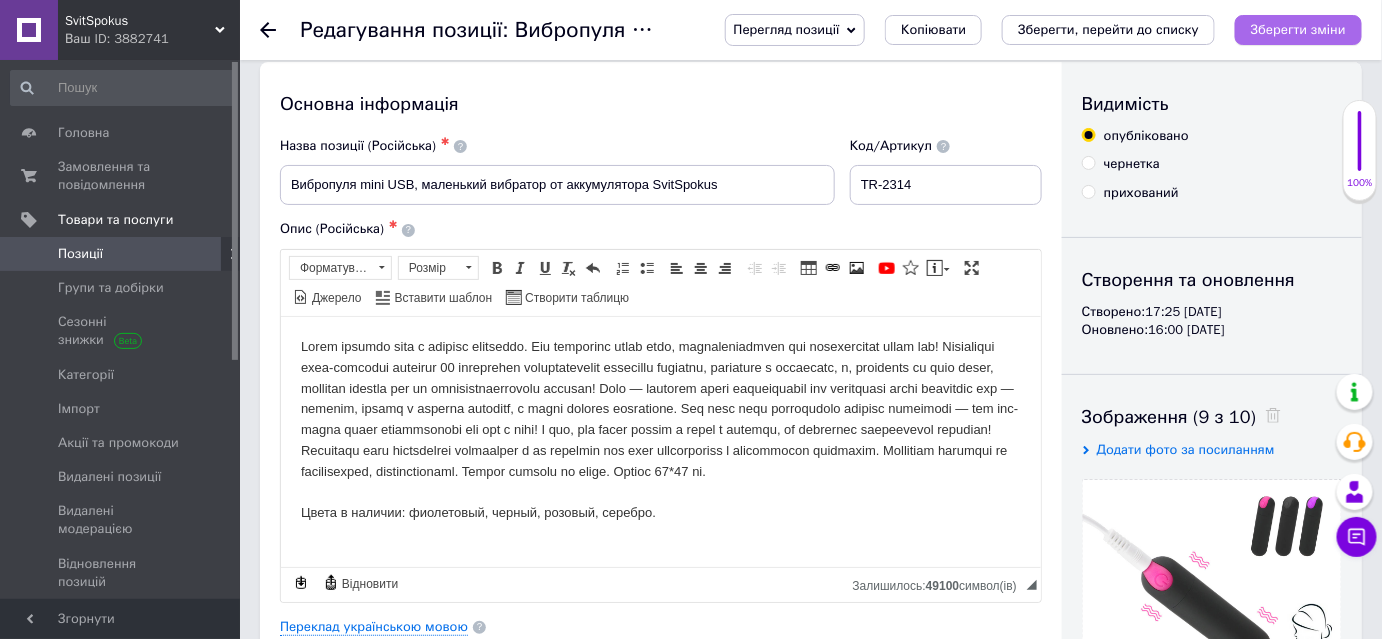 click on "Зберегти зміни" at bounding box center [1298, 29] 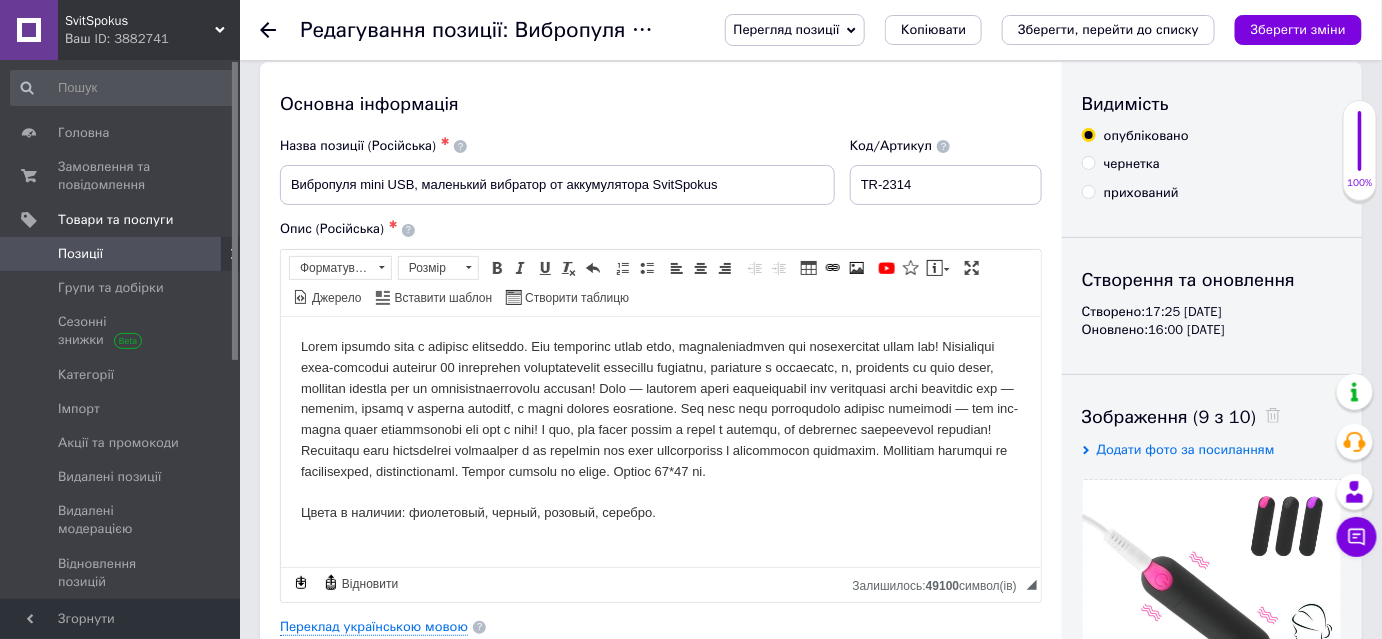 scroll, scrollTop: 0, scrollLeft: 0, axis: both 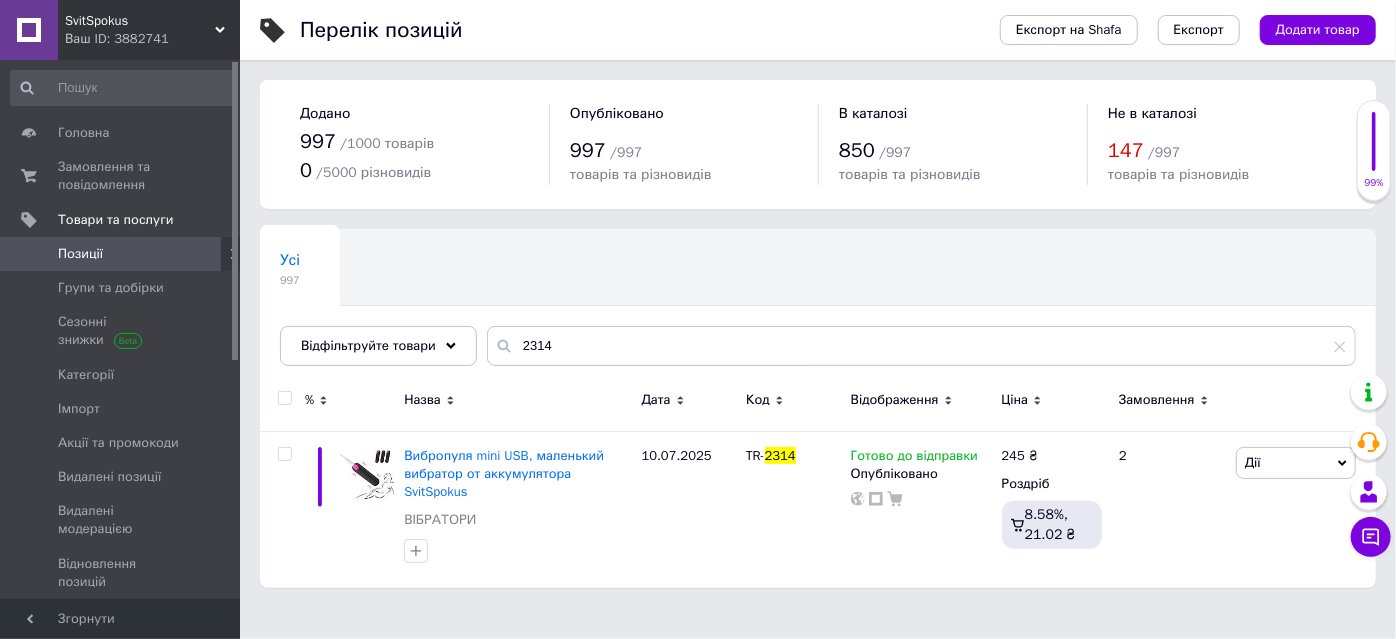 click on "Усі 997 Ok Відфільтровано...  Зберегти" at bounding box center [818, 307] 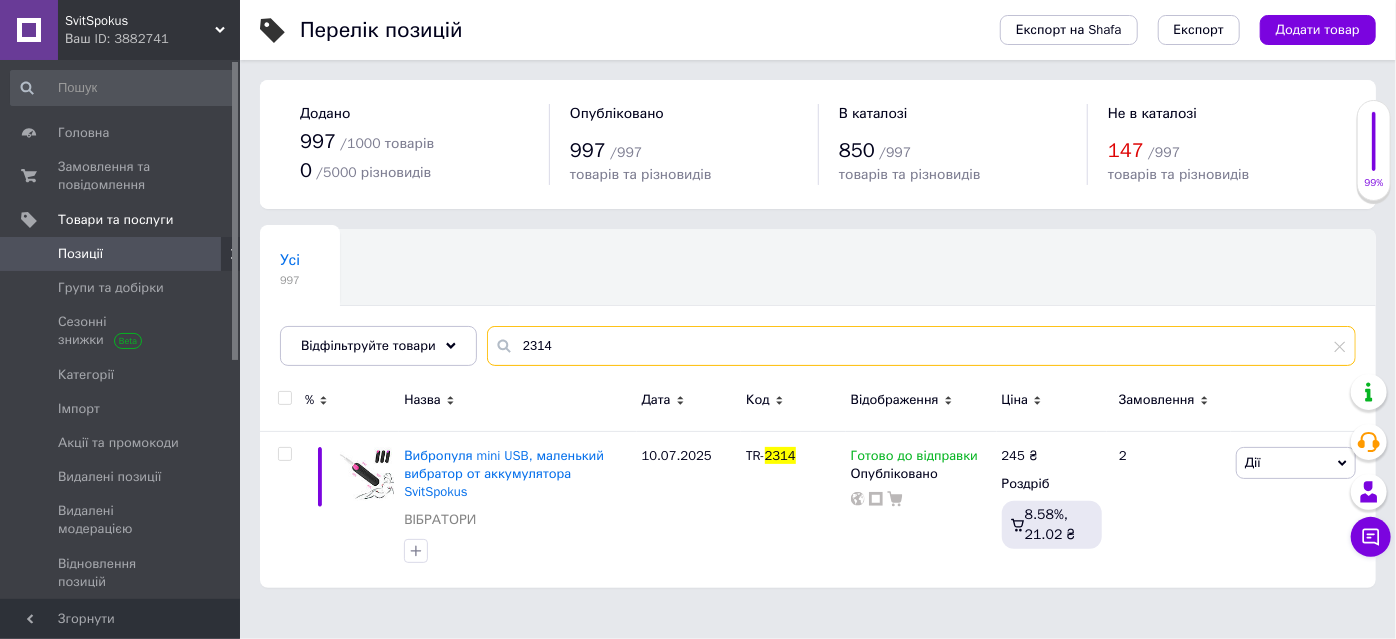 click on "2314" at bounding box center [921, 346] 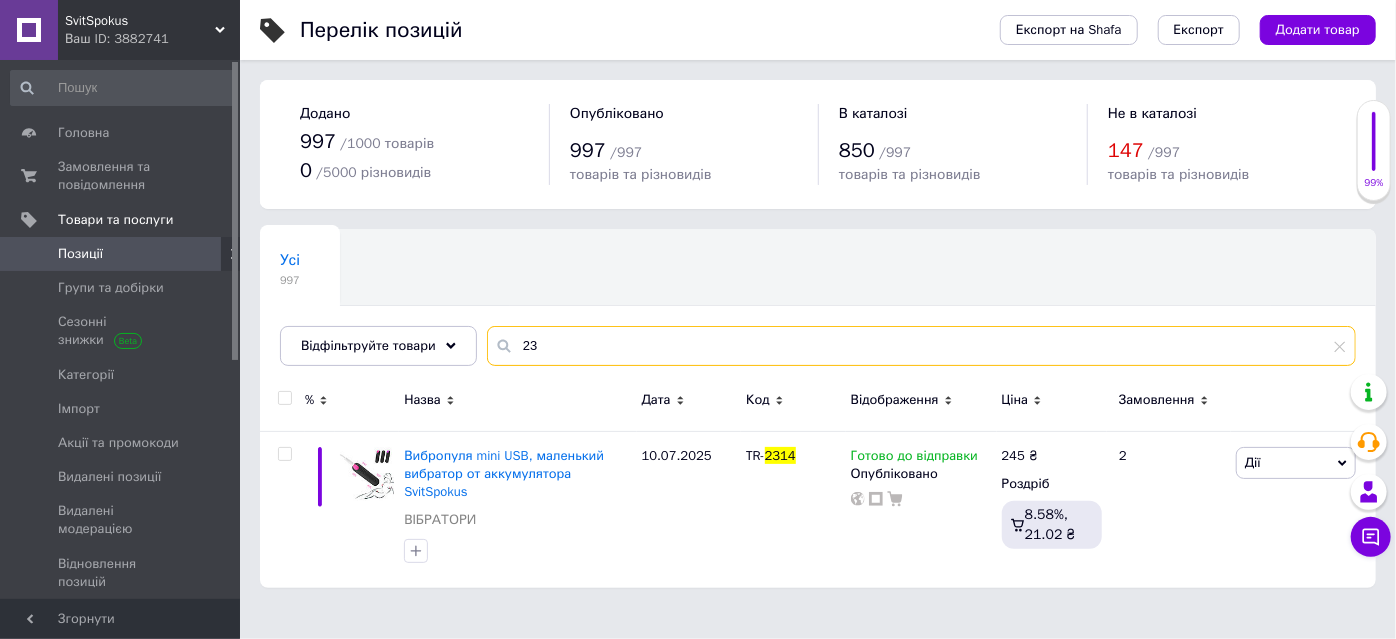 type on "2" 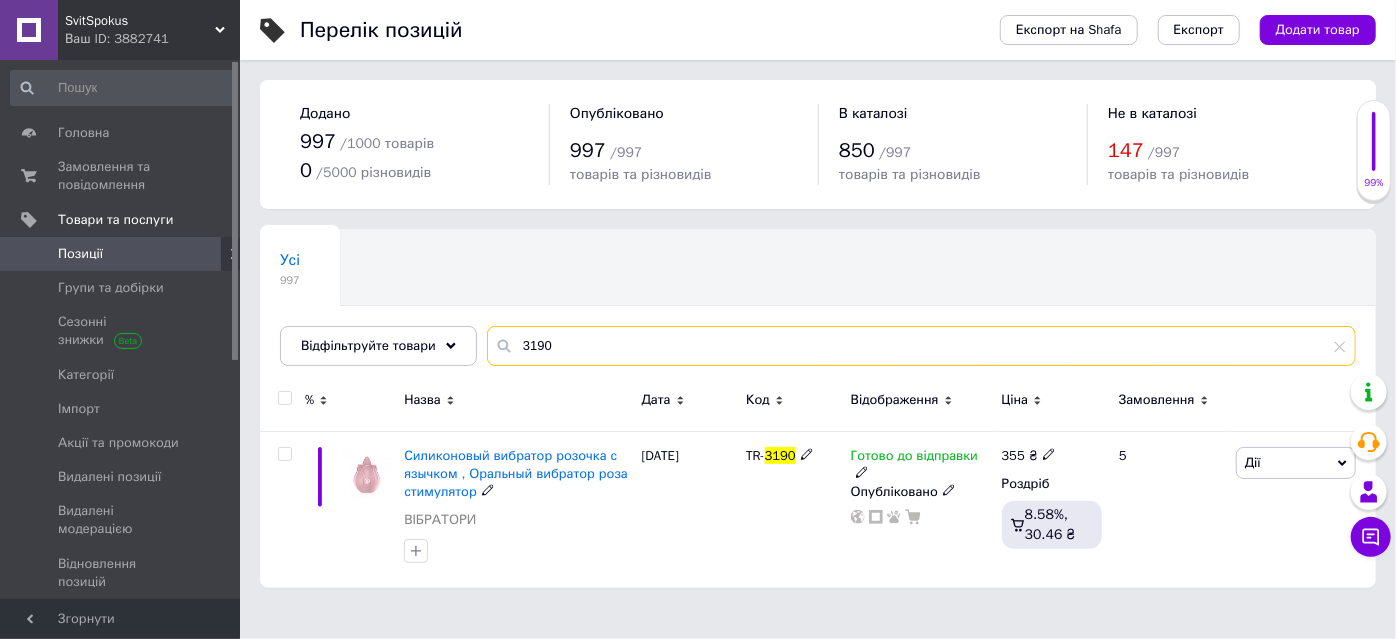 type on "3190" 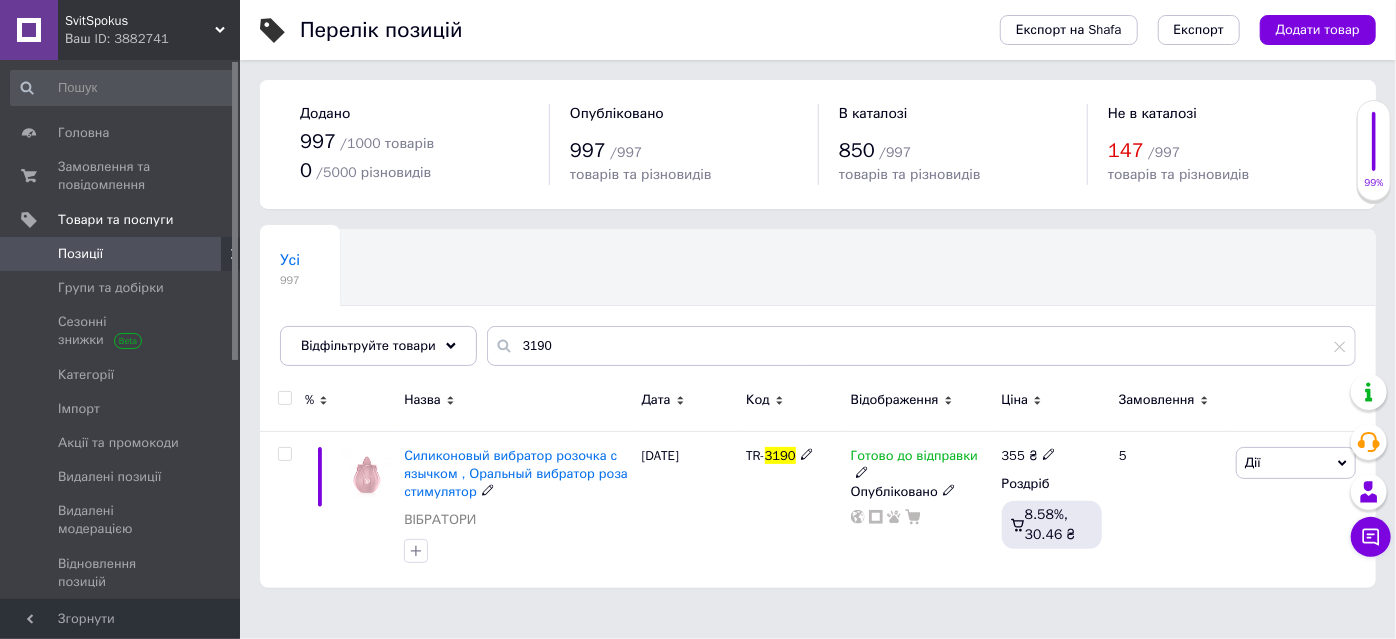 click on "Силиконовый вибратор розочка с язычком , Оральный вибратор роза стимулятор" at bounding box center (516, 473) 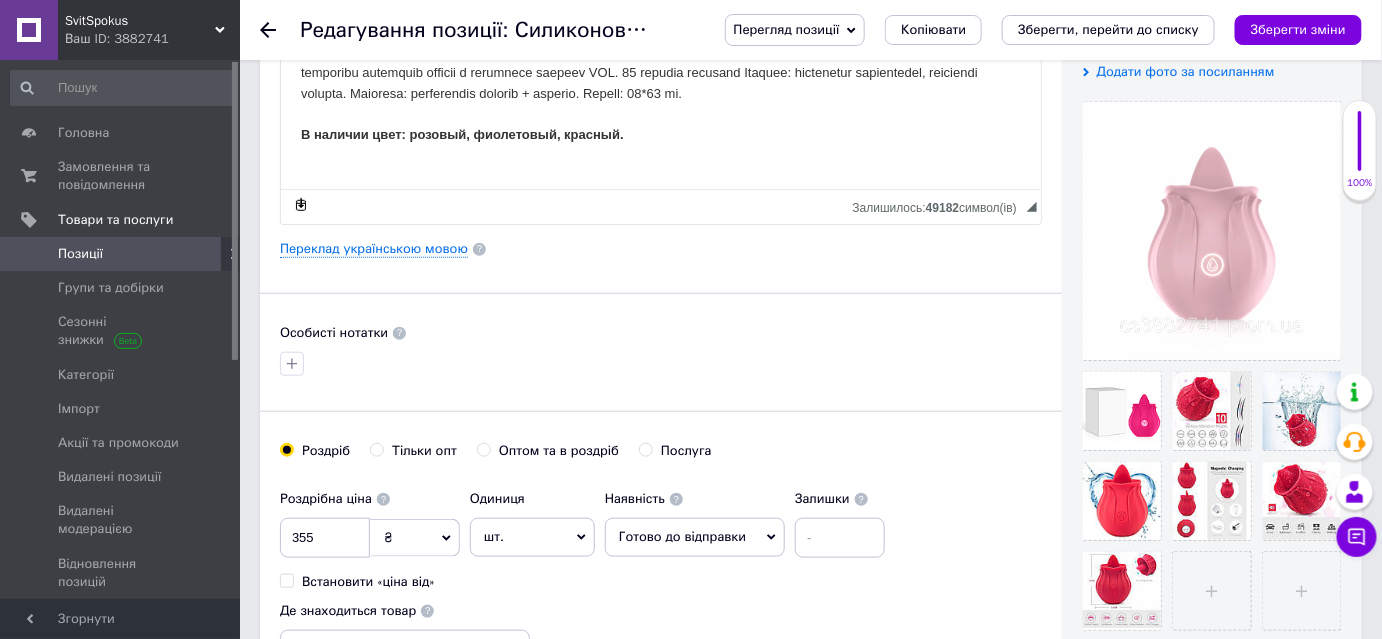 scroll, scrollTop: 478, scrollLeft: 0, axis: vertical 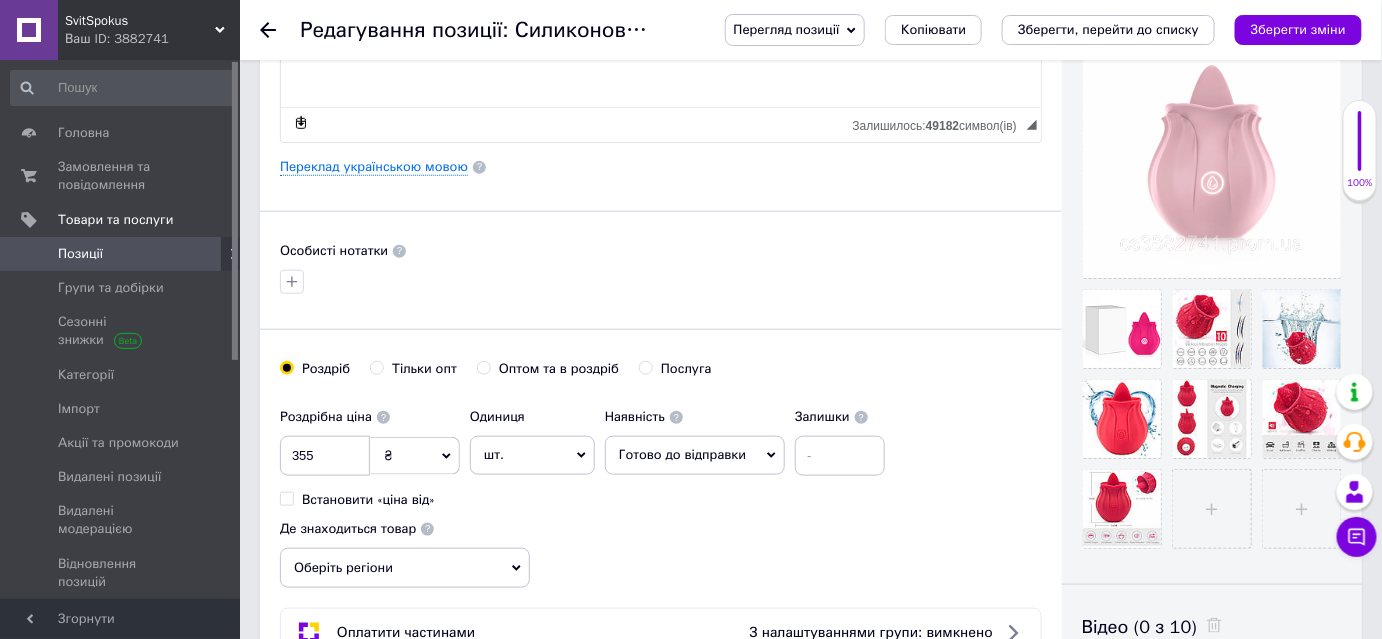 click on "Готово до відправки" at bounding box center (682, 454) 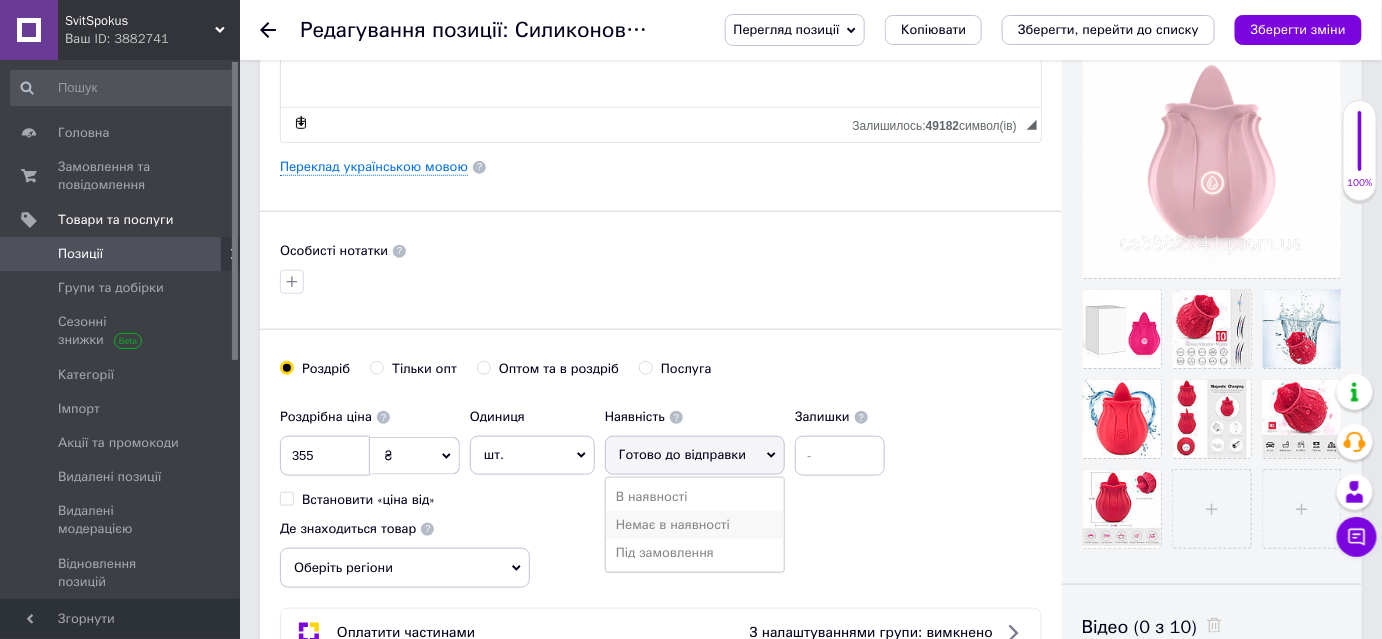 click on "Немає в наявності" at bounding box center (695, 525) 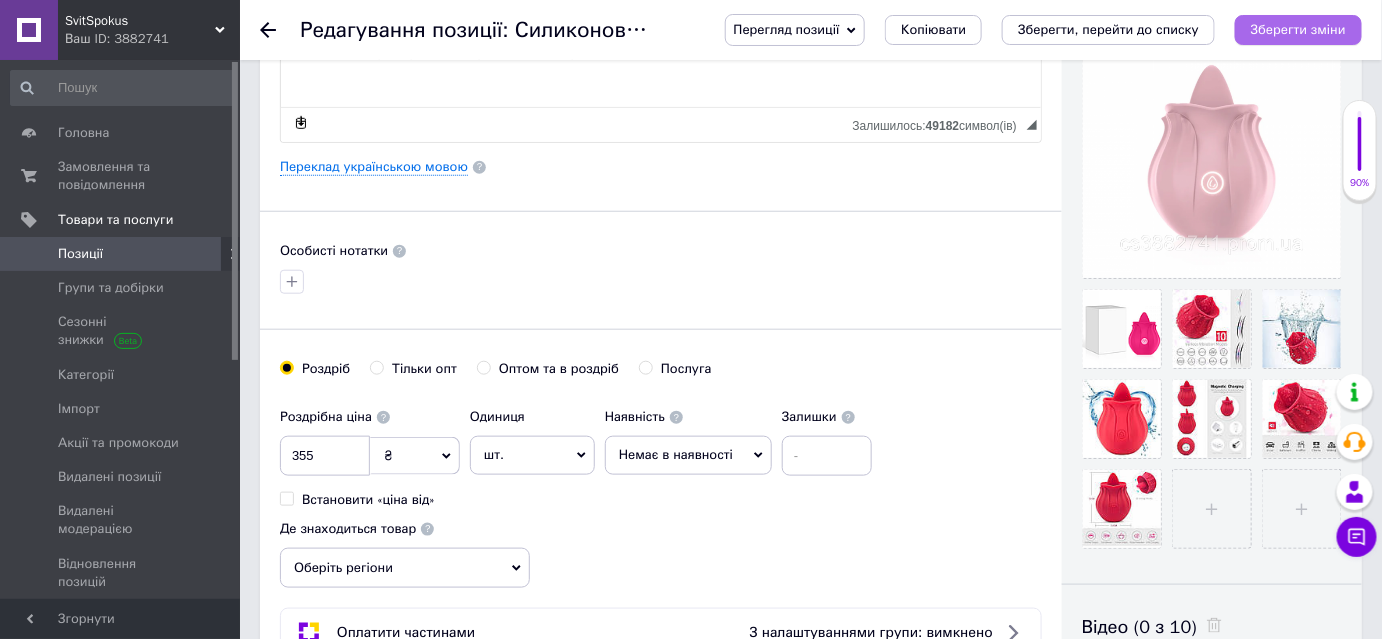 click on "Зберегти зміни" at bounding box center (1298, 30) 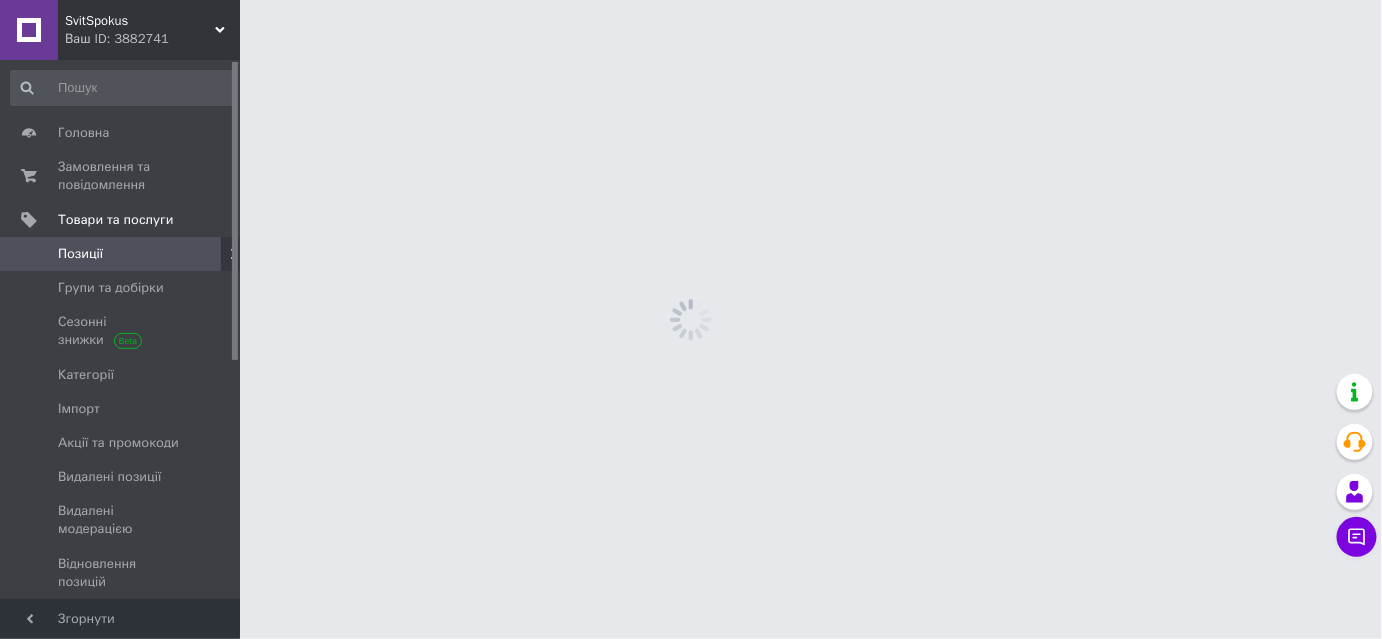 scroll, scrollTop: 0, scrollLeft: 0, axis: both 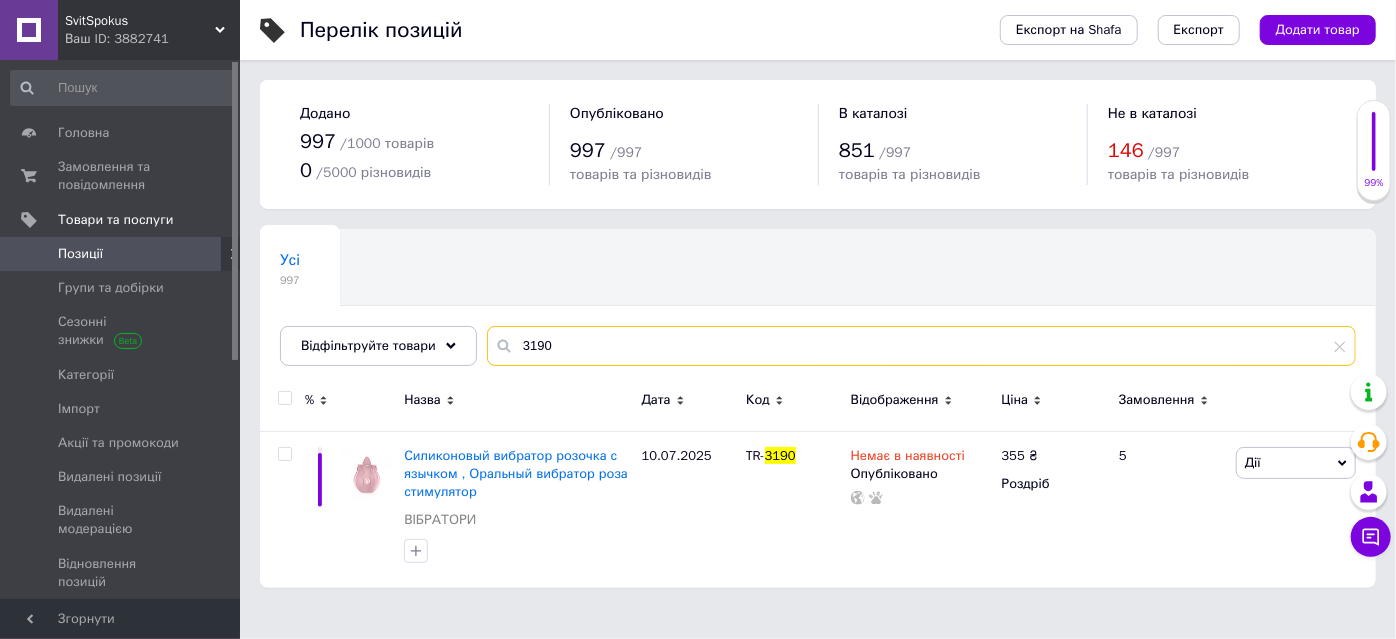 click on "3190" at bounding box center (921, 346) 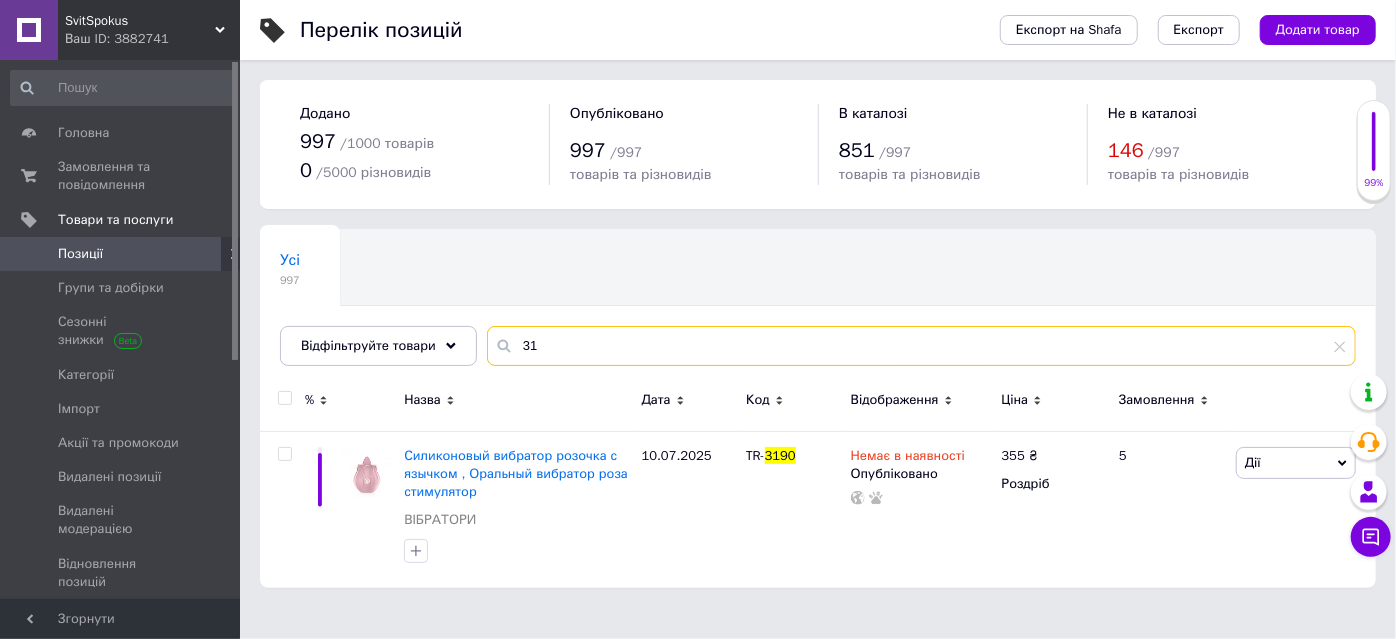type on "3" 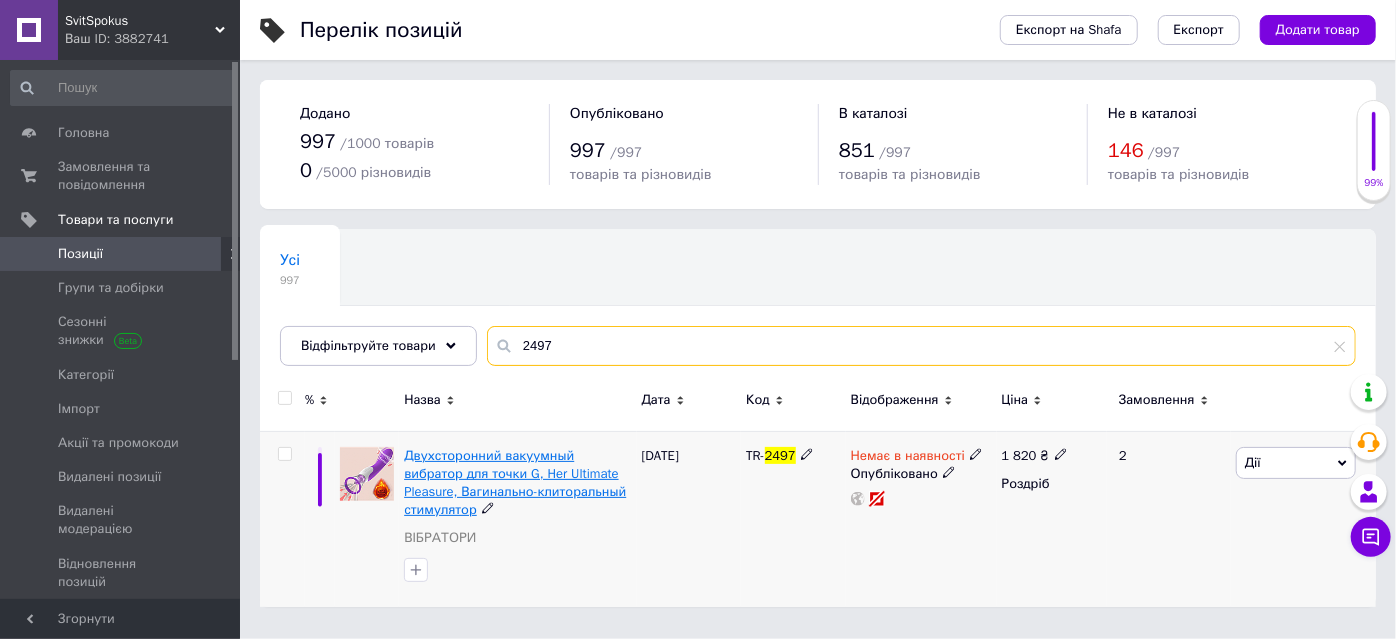 type on "2497" 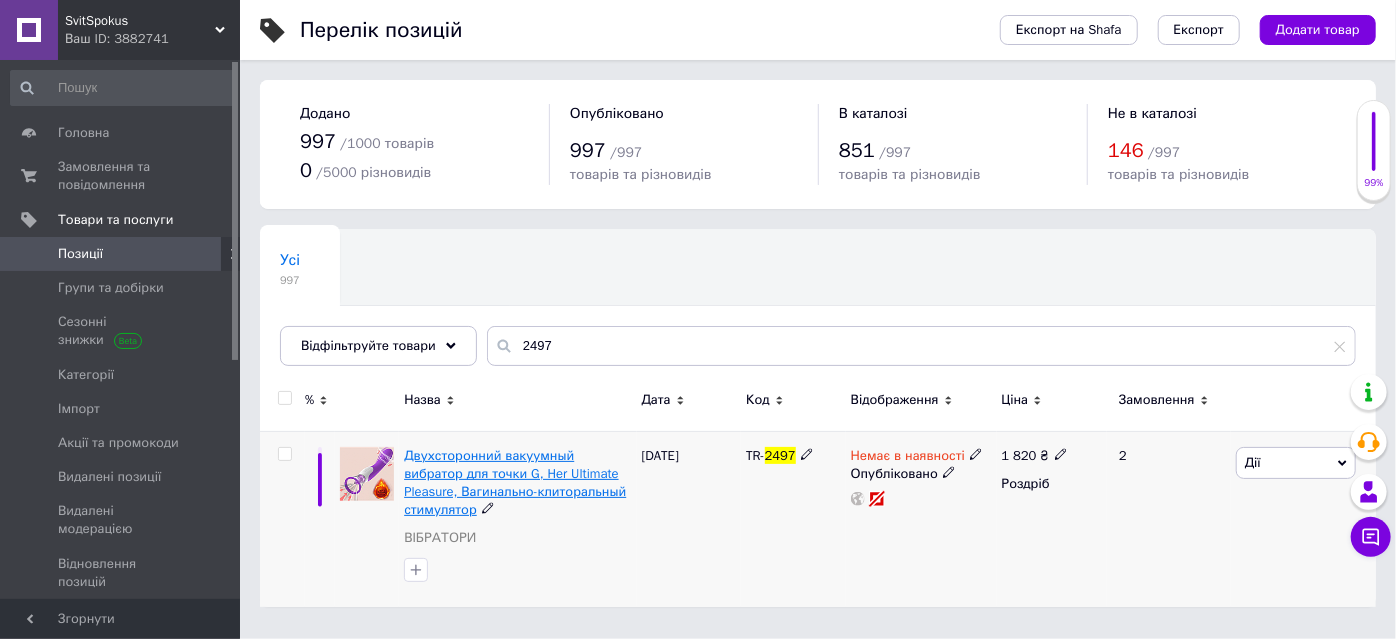 click on "Двухсторонний вакуумный вибратор для точки G, Her Ultimate Pleasure, Вагинально-клиторальный стимулятор" at bounding box center [515, 483] 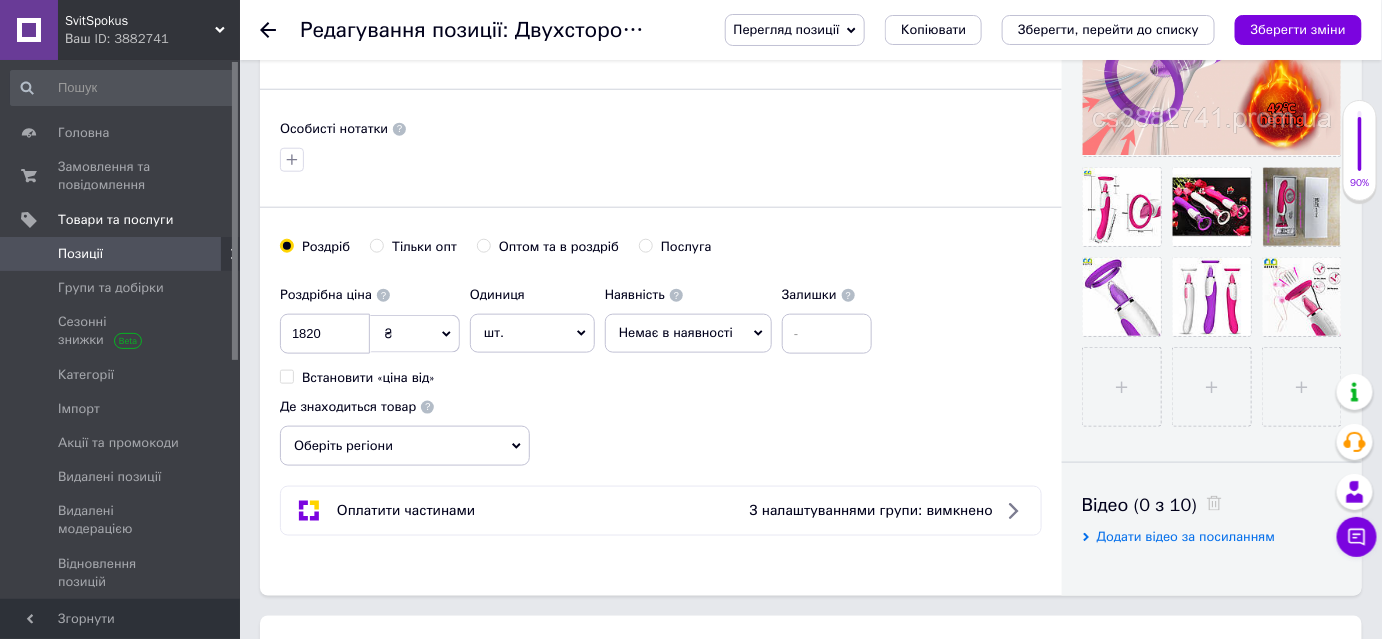 scroll, scrollTop: 600, scrollLeft: 0, axis: vertical 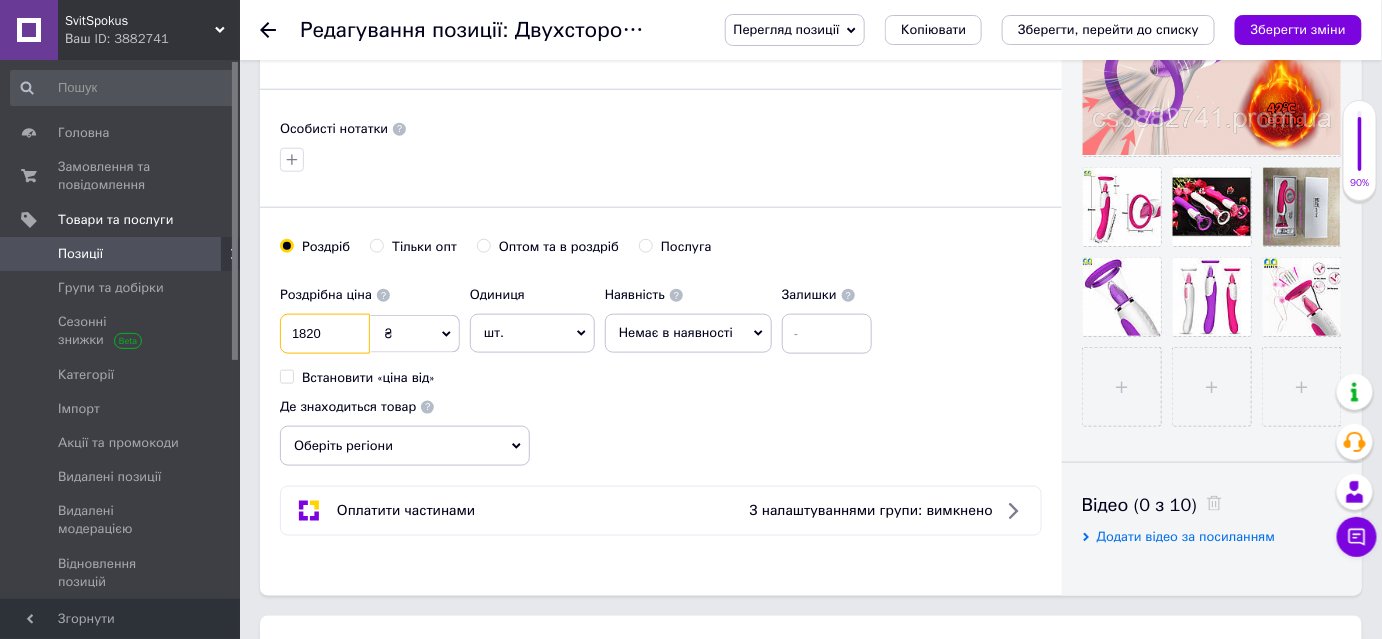 click on "1820" at bounding box center [325, 334] 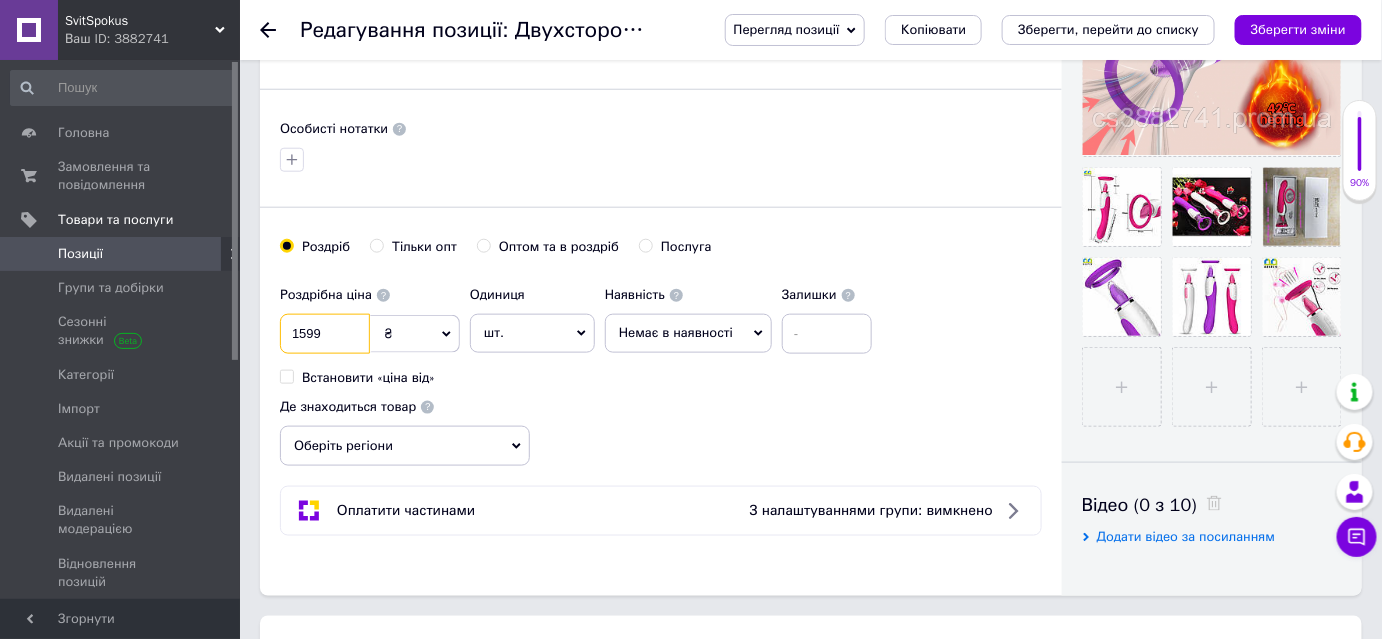 type on "1599" 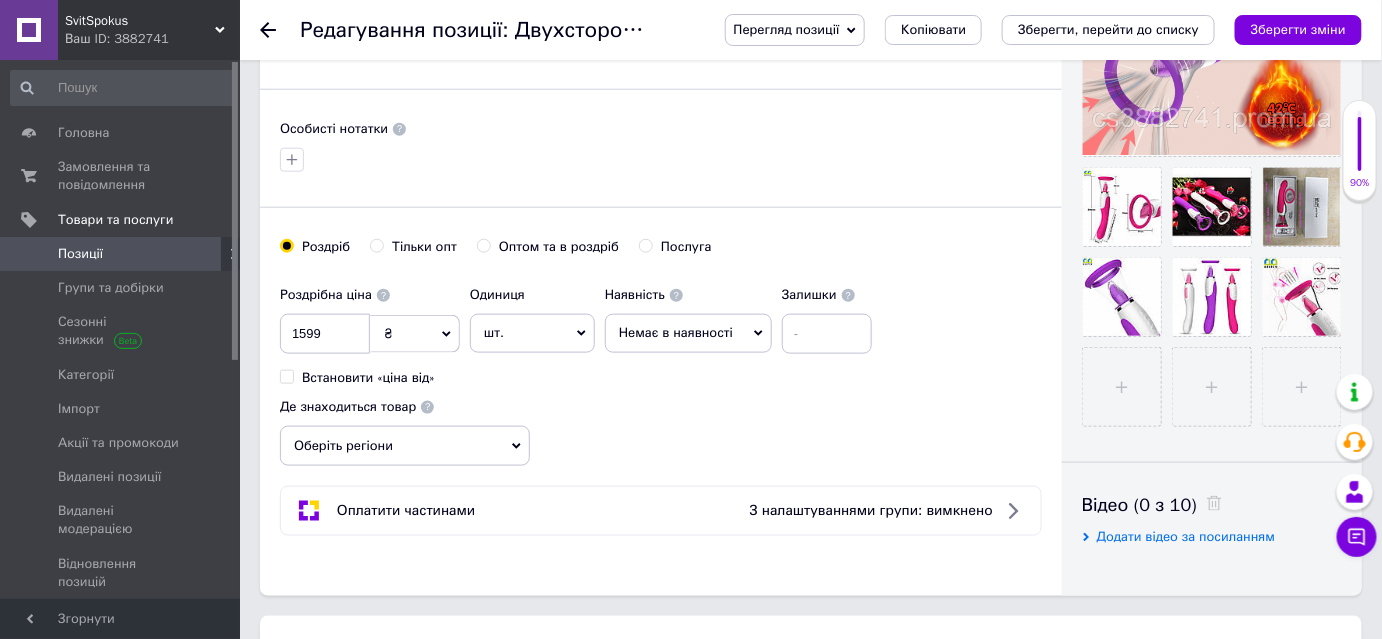 click on "Немає в наявності" at bounding box center [676, 332] 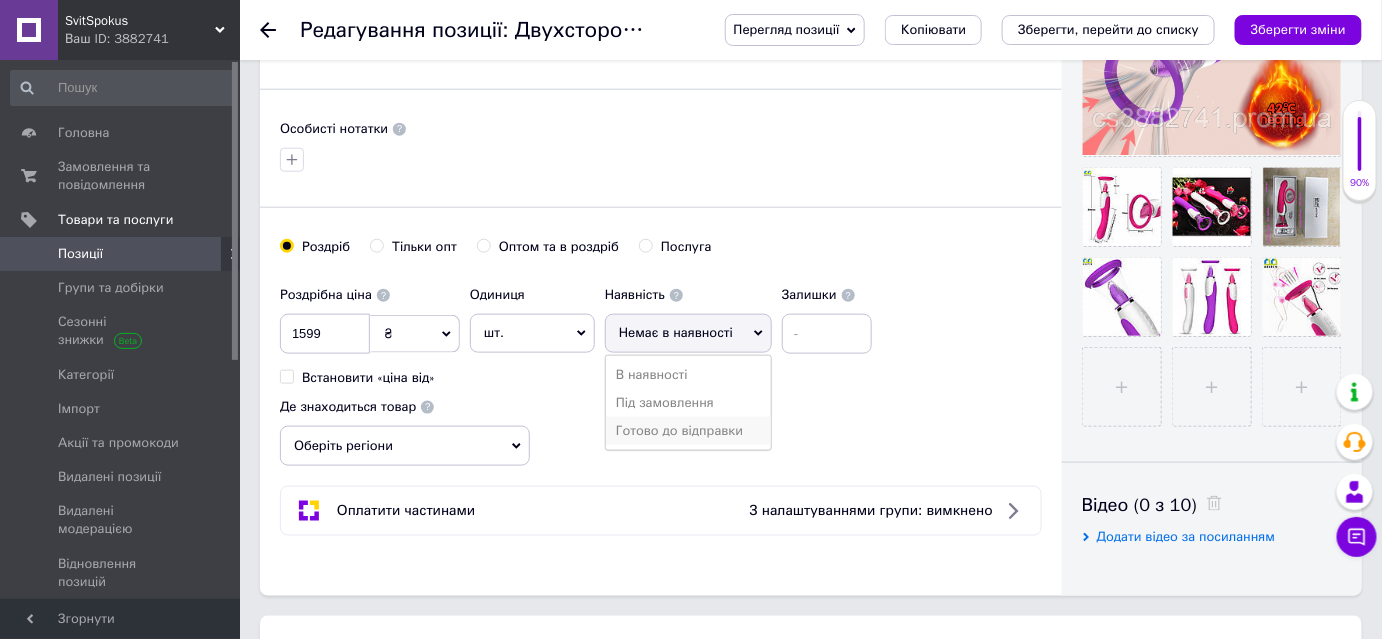 click on "Готово до відправки" at bounding box center (688, 431) 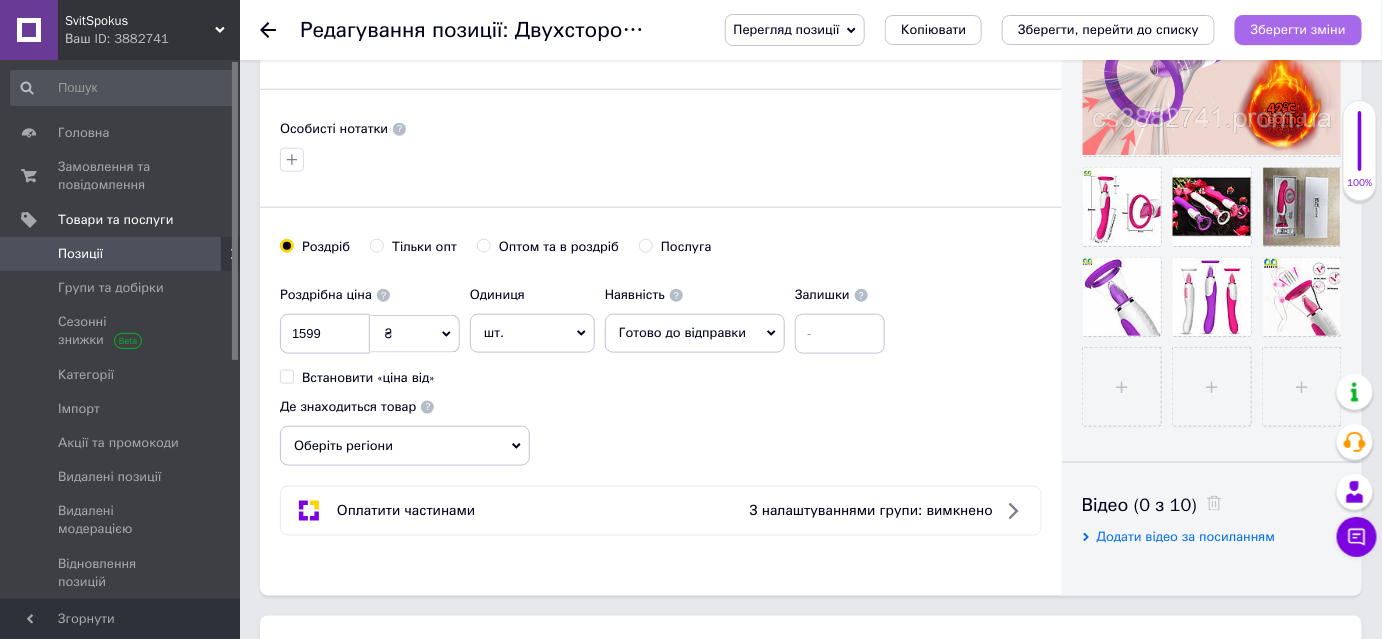 click on "Зберегти зміни" at bounding box center (1298, 30) 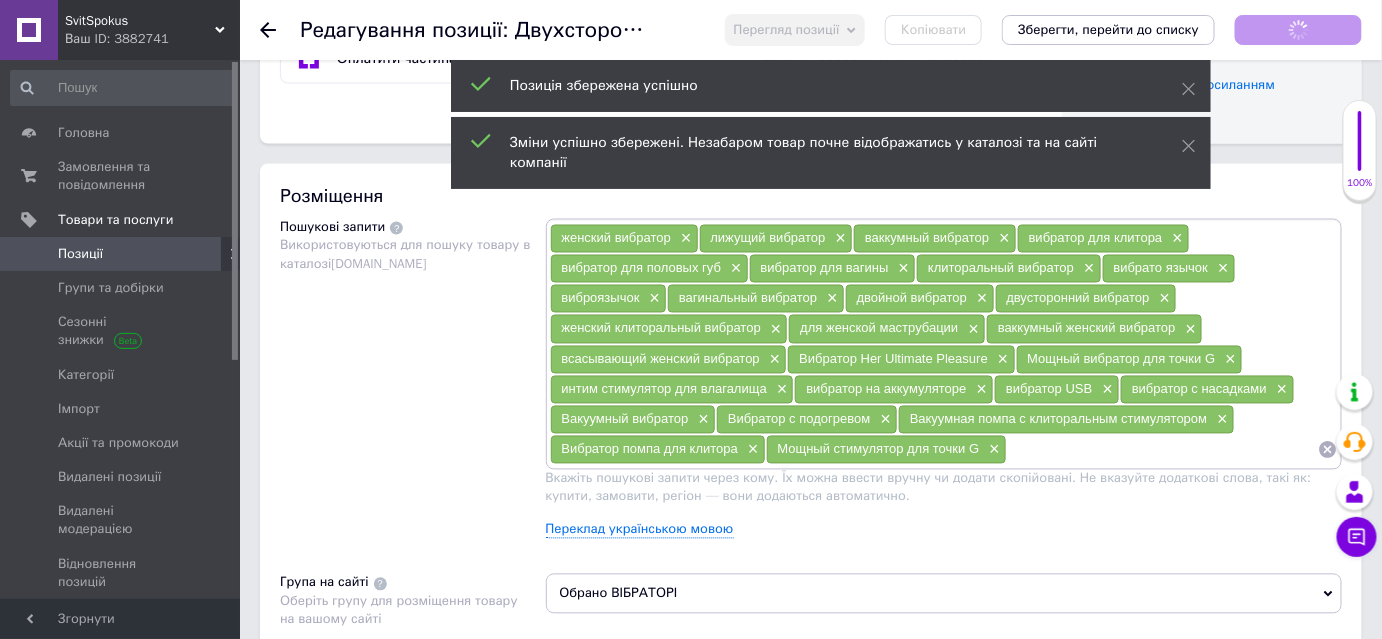 scroll, scrollTop: 1212, scrollLeft: 0, axis: vertical 